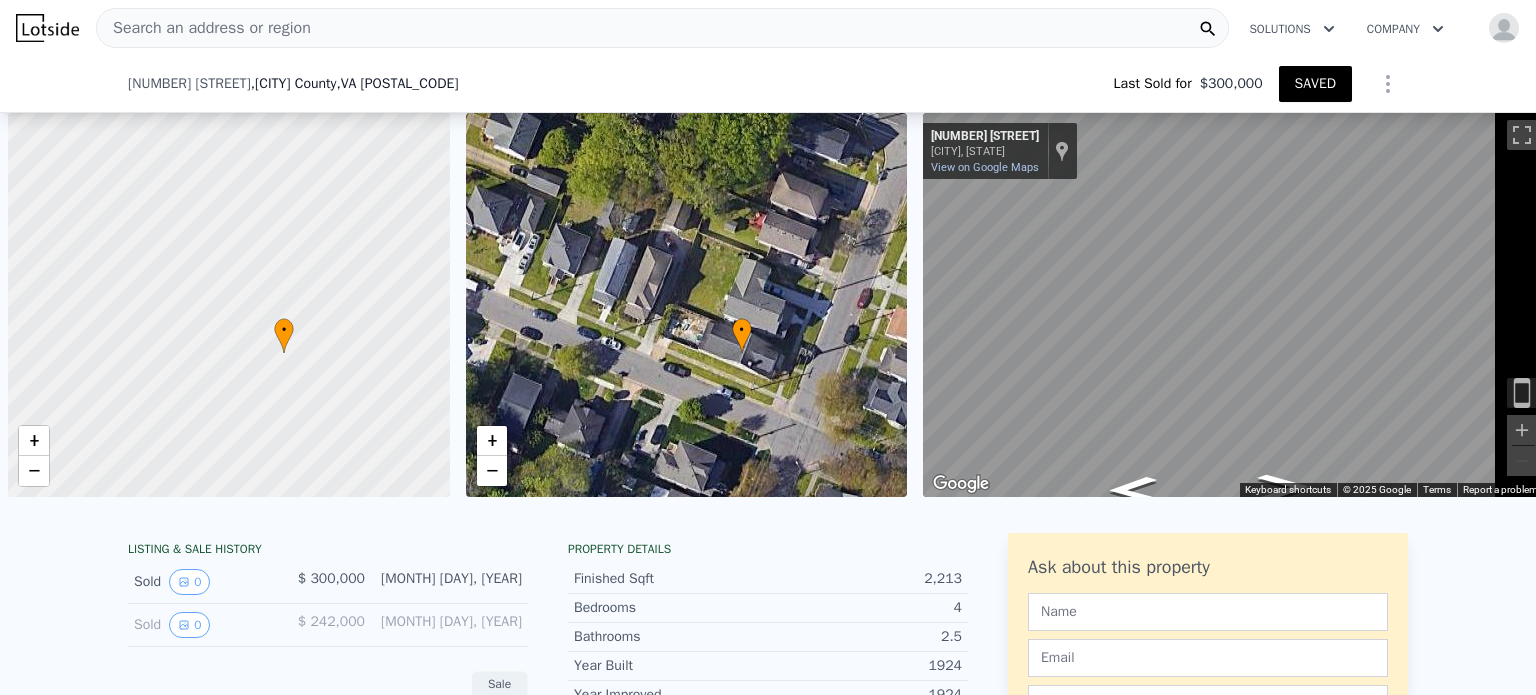 scroll, scrollTop: 0, scrollLeft: 0, axis: both 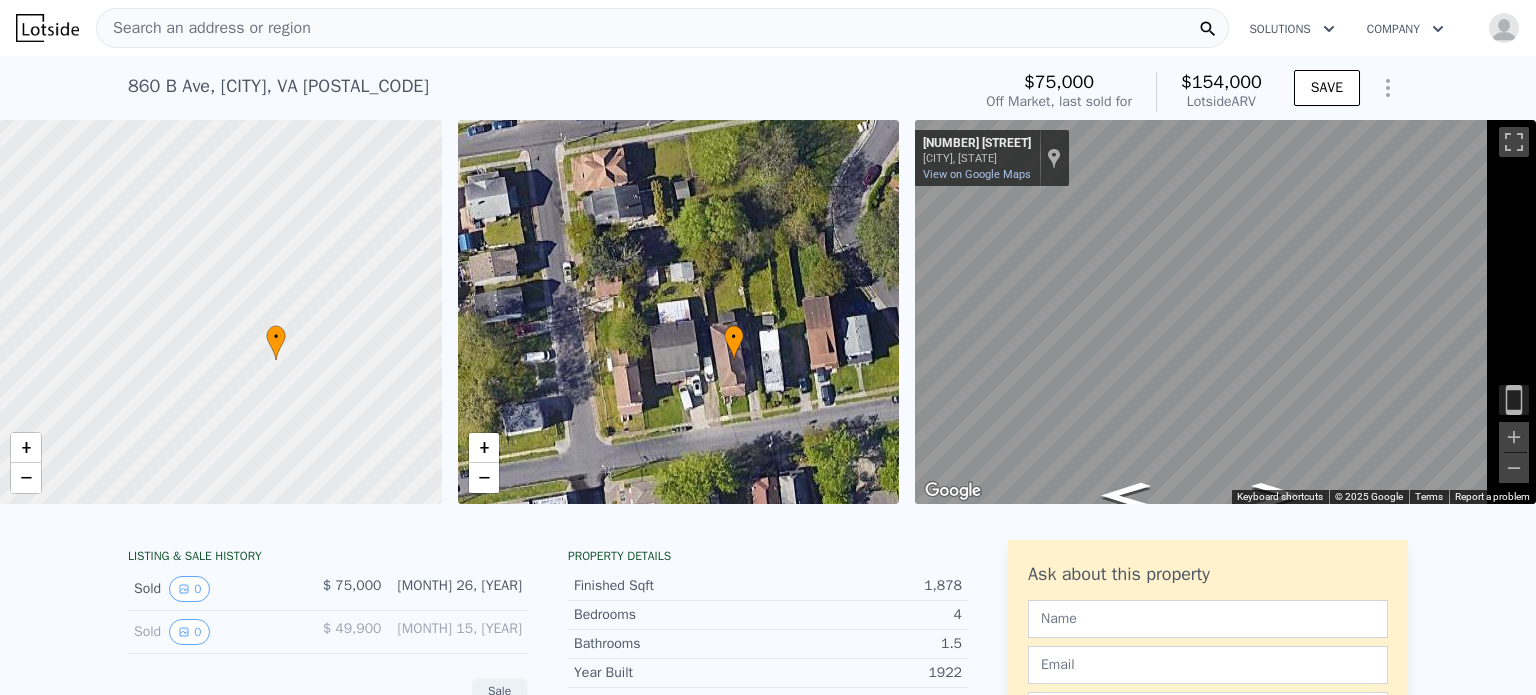 click on "Search an address or region" at bounding box center (204, 28) 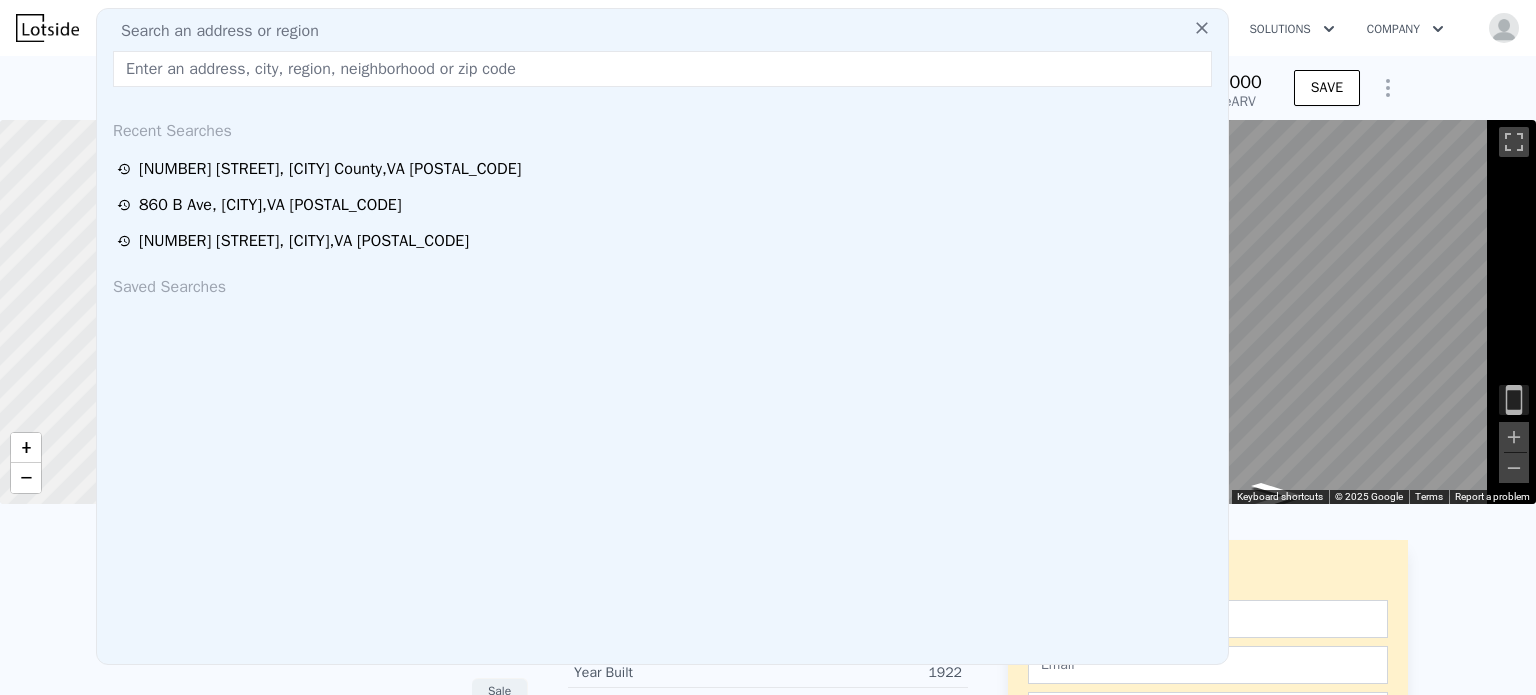click on "Search an address or region" at bounding box center [662, 31] 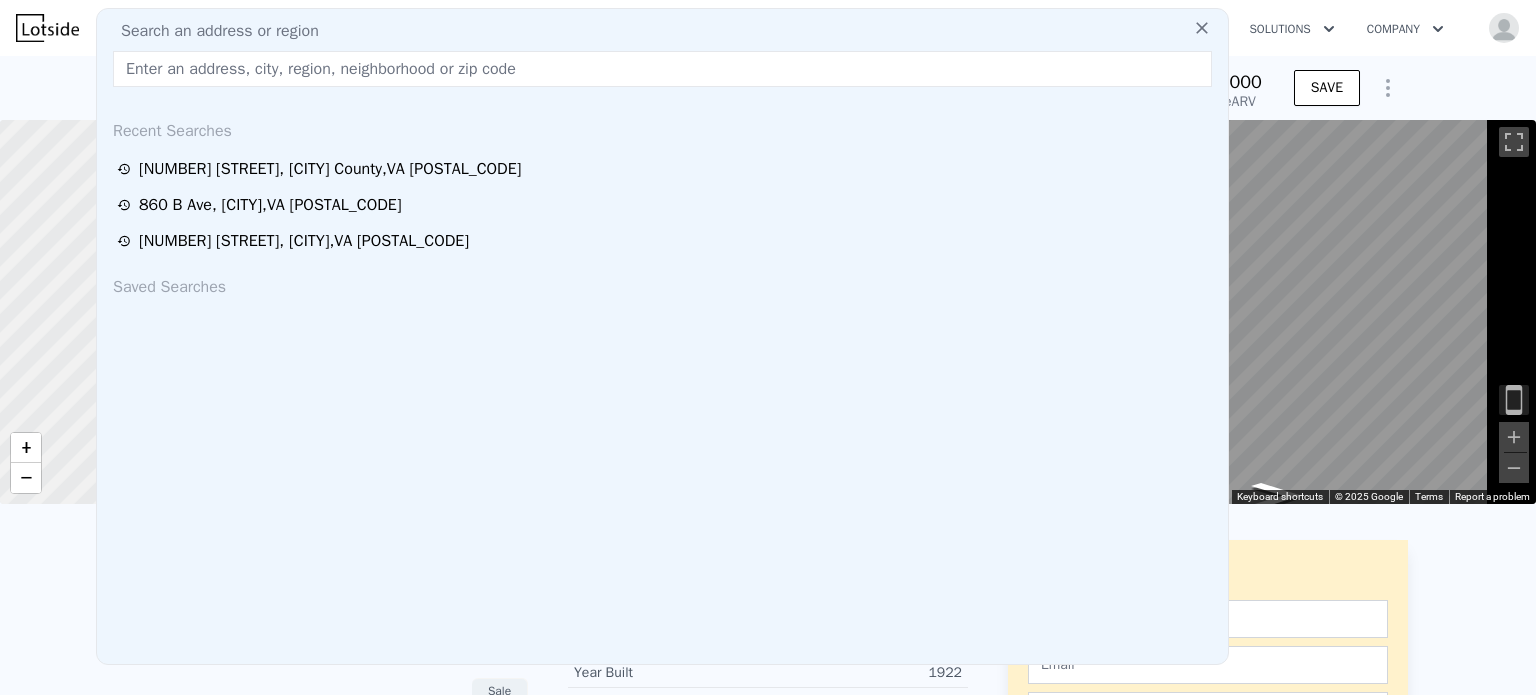 click at bounding box center (662, 69) 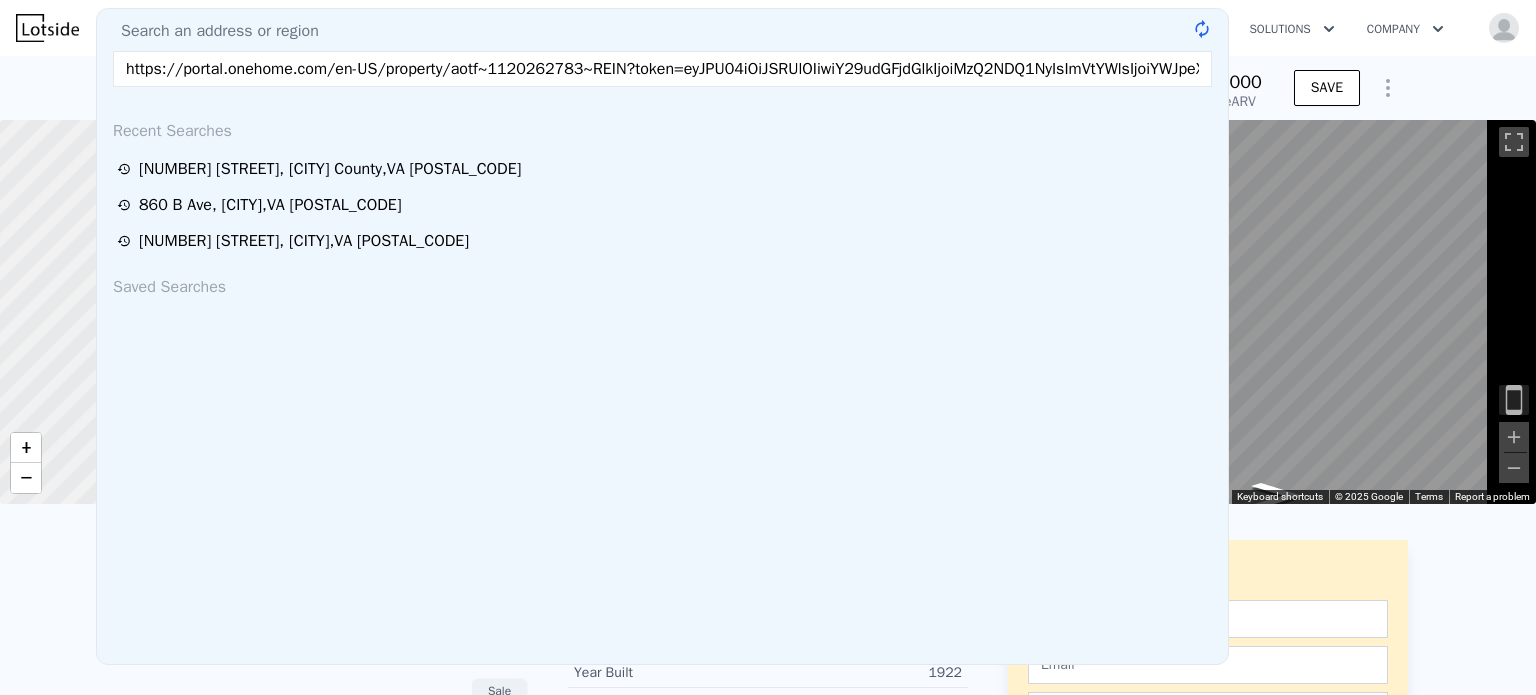 scroll, scrollTop: 0, scrollLeft: 1432, axis: horizontal 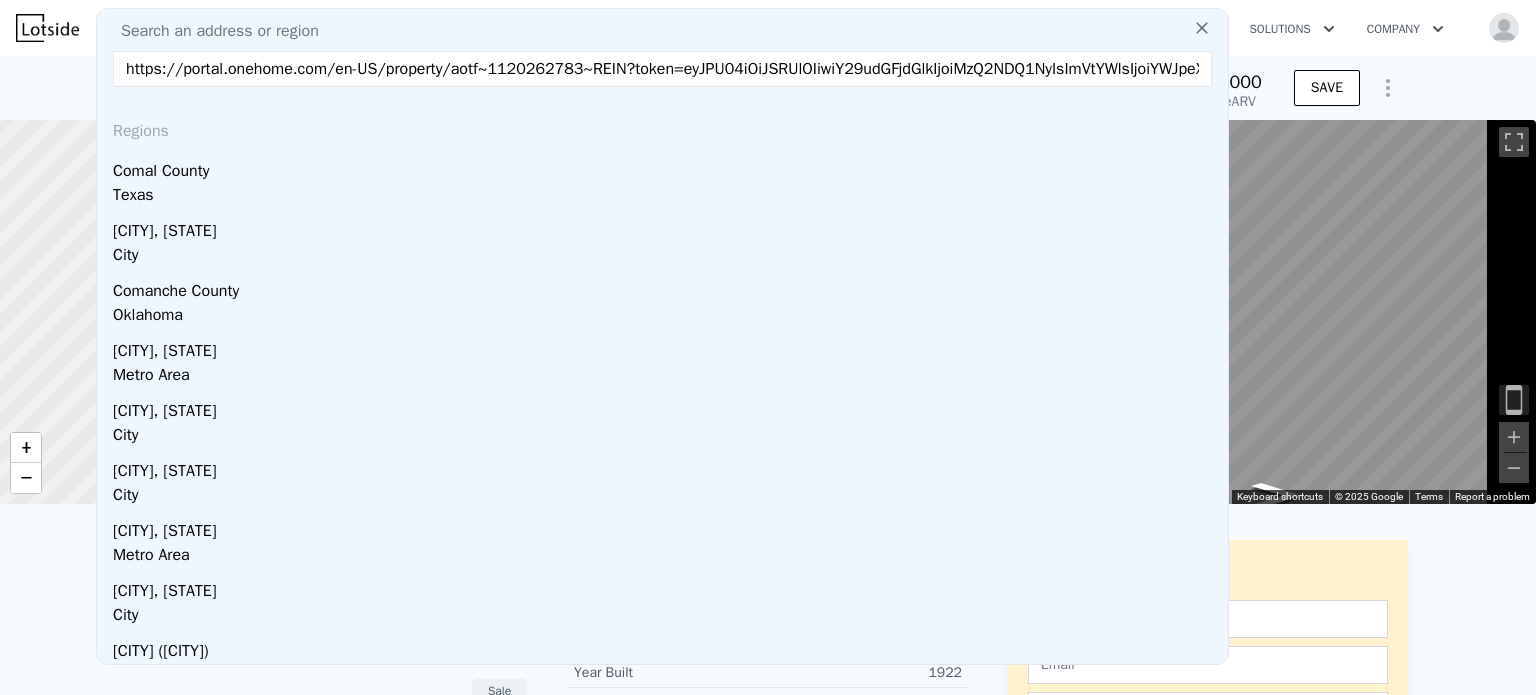 click on "Search an address or region" at bounding box center [212, 31] 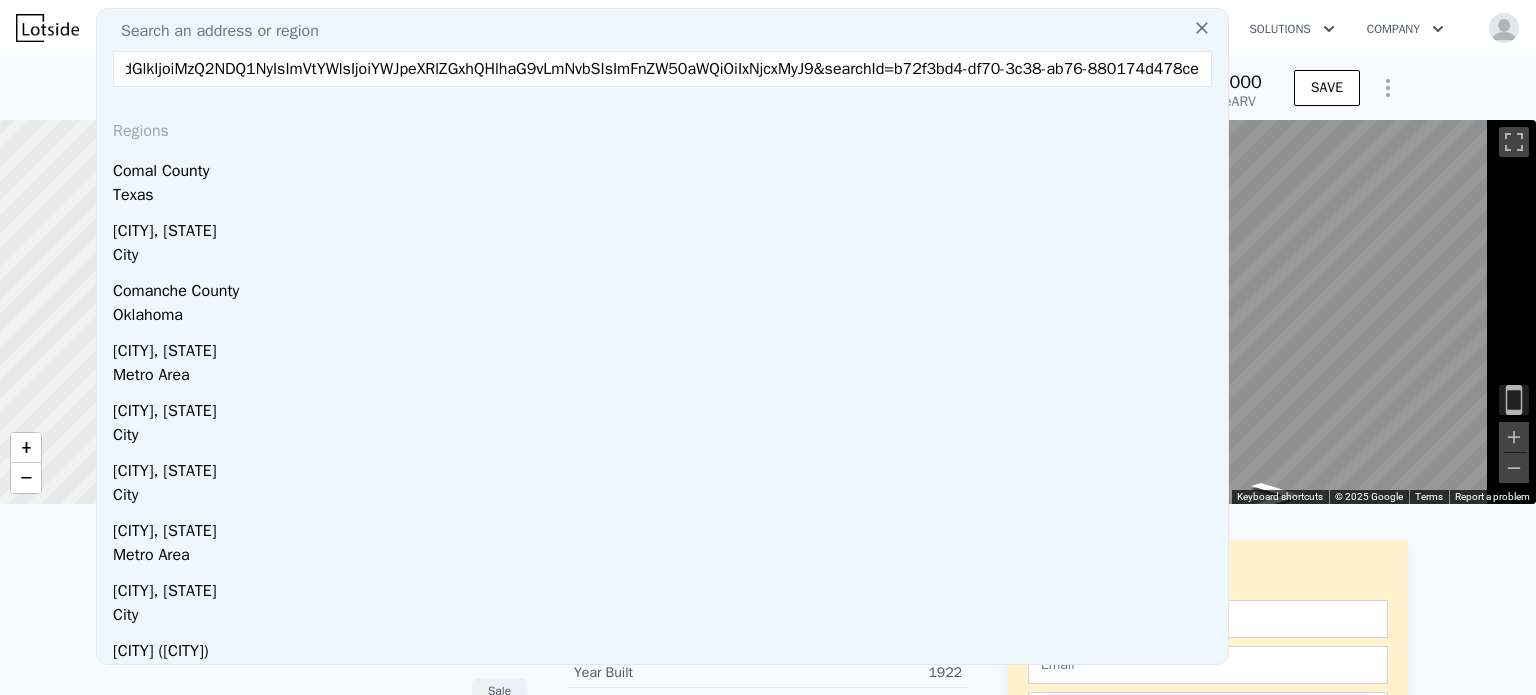 scroll, scrollTop: 0, scrollLeft: 1432, axis: horizontal 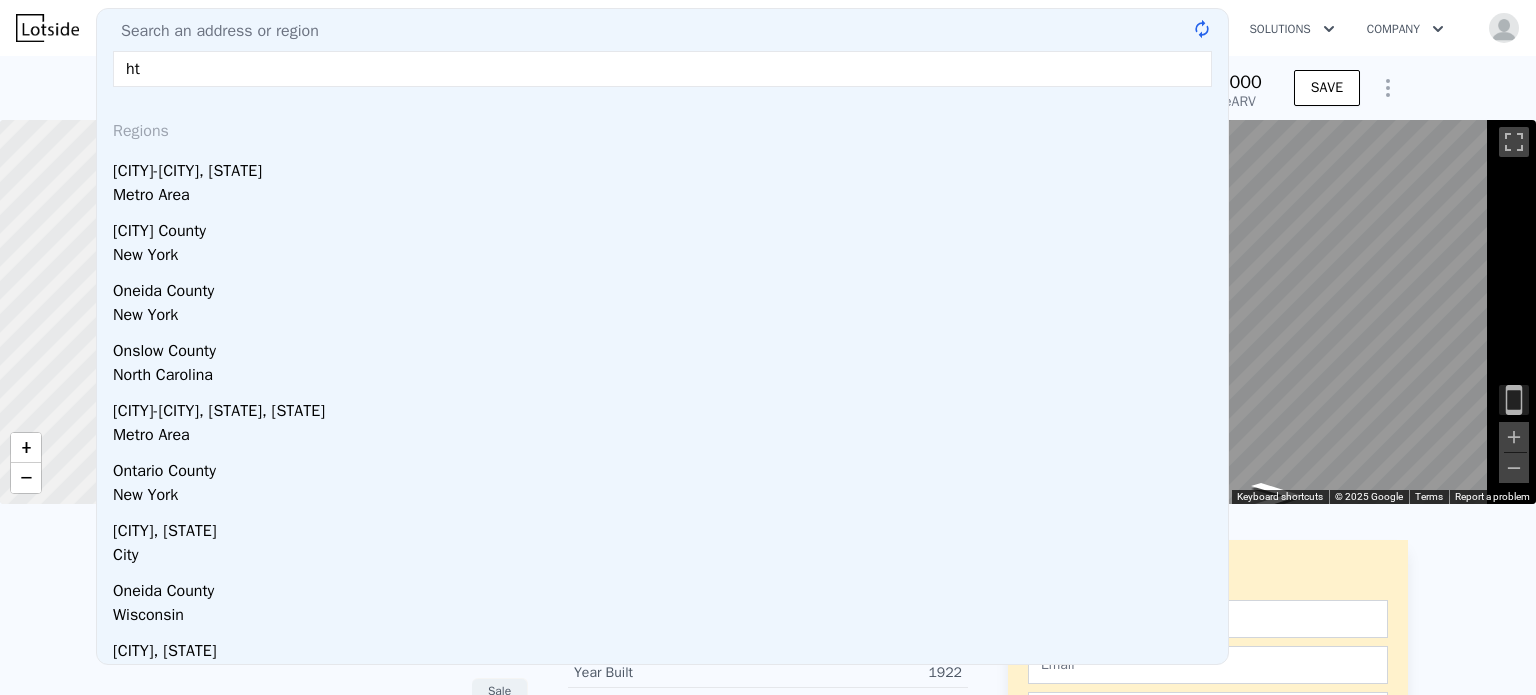 type on "h" 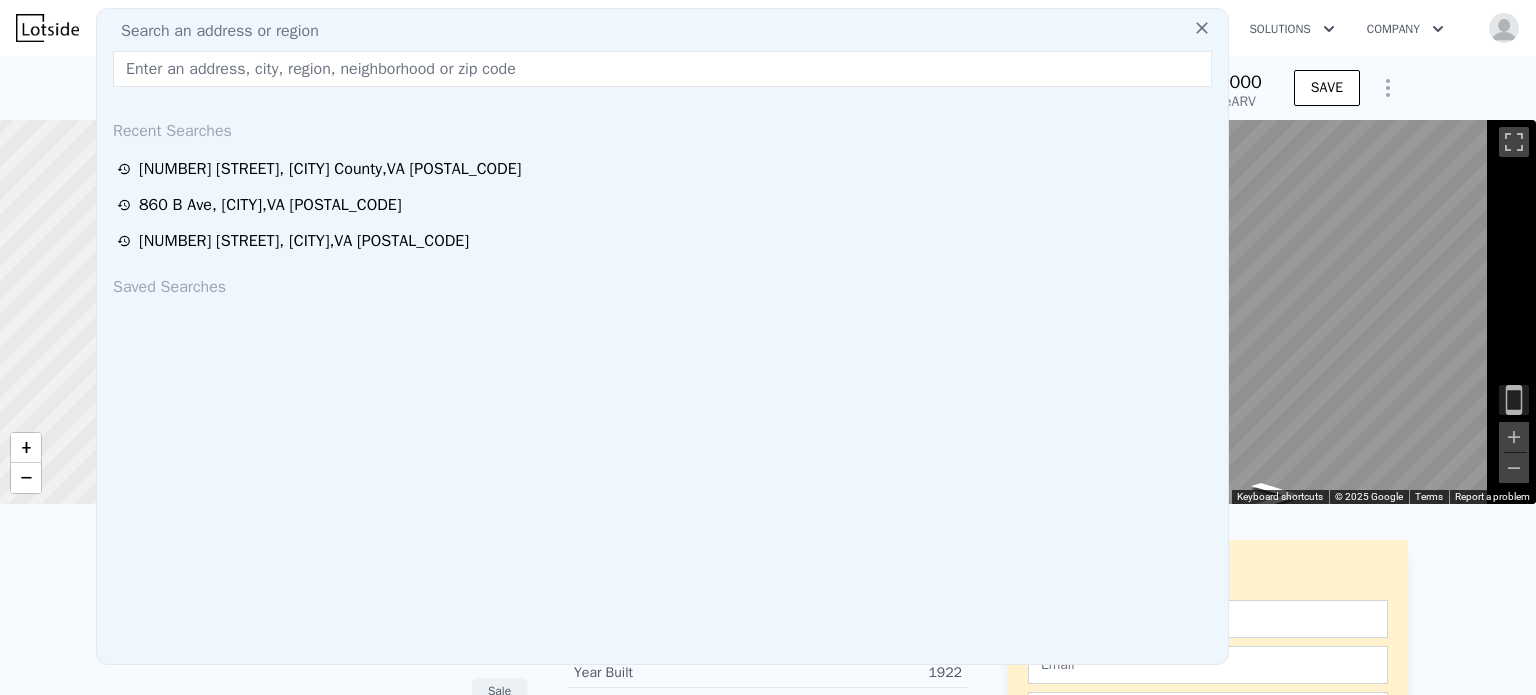 paste on "[NUMBER] [STREET] [CITY], [STATE] [POSTAL_CODE]" 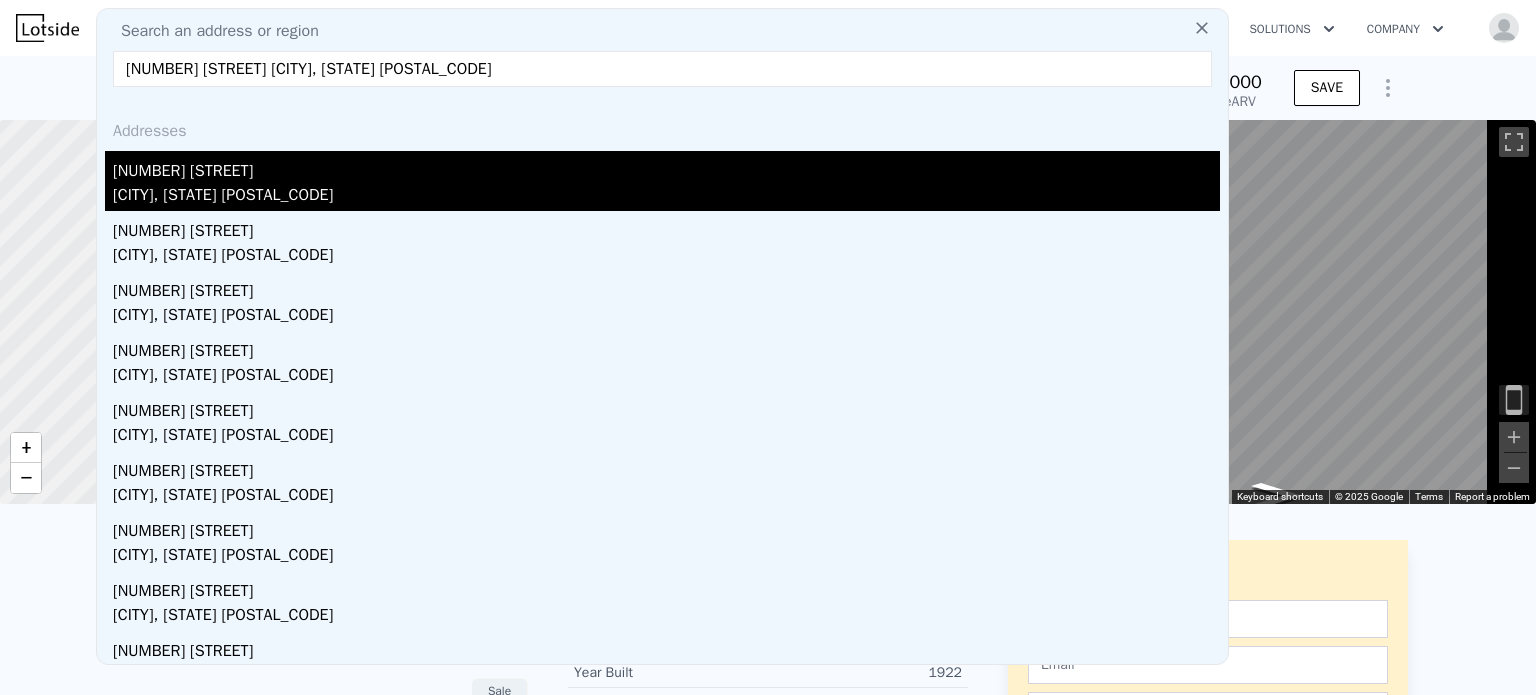 click on "[CITY], [STATE] [POSTAL_CODE]" at bounding box center [666, 197] 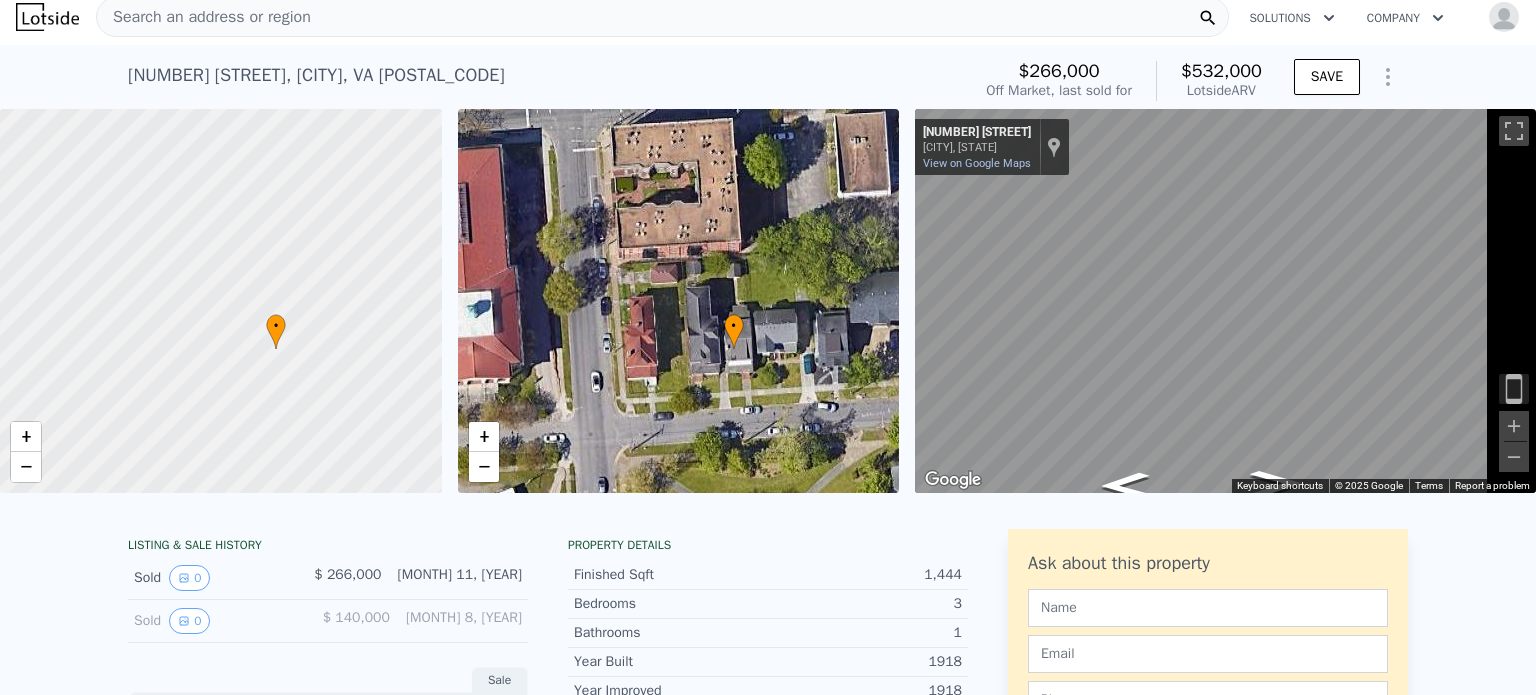 scroll, scrollTop: 0, scrollLeft: 0, axis: both 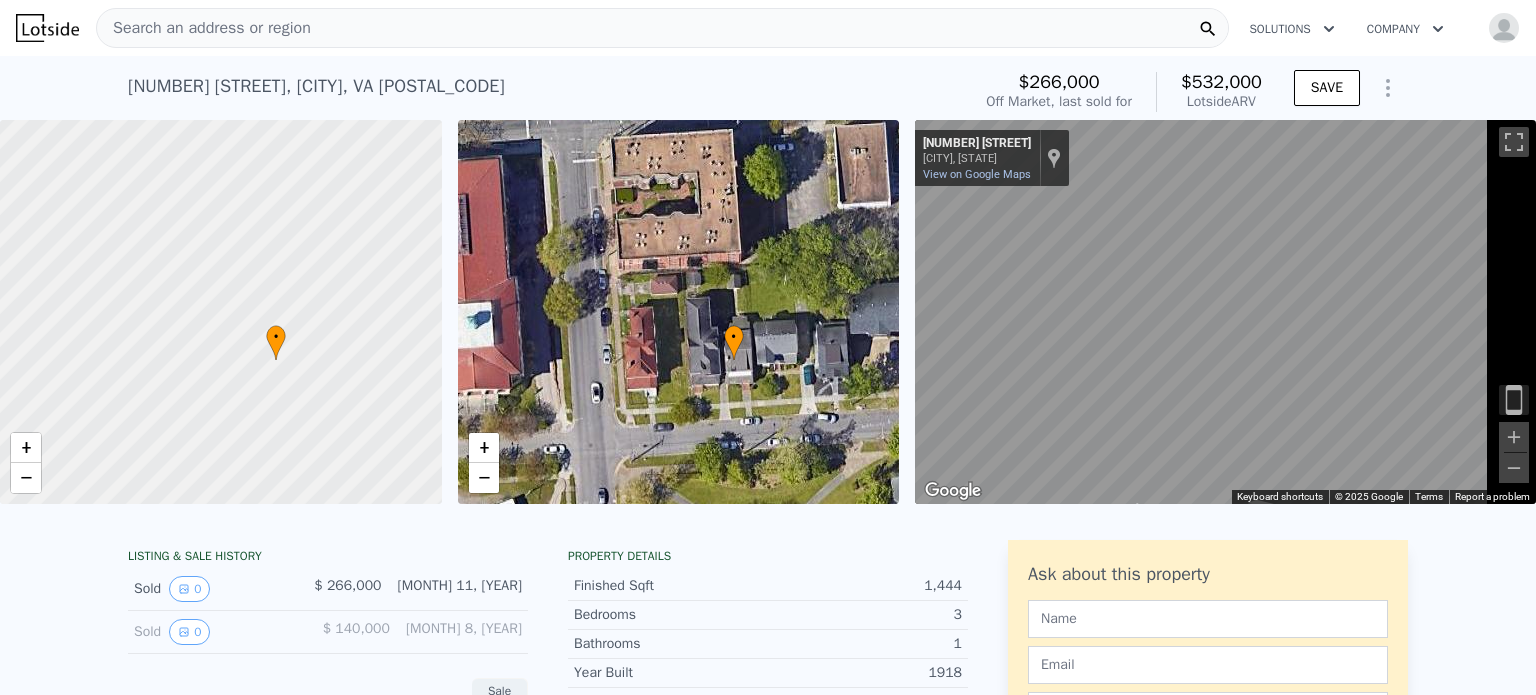 click 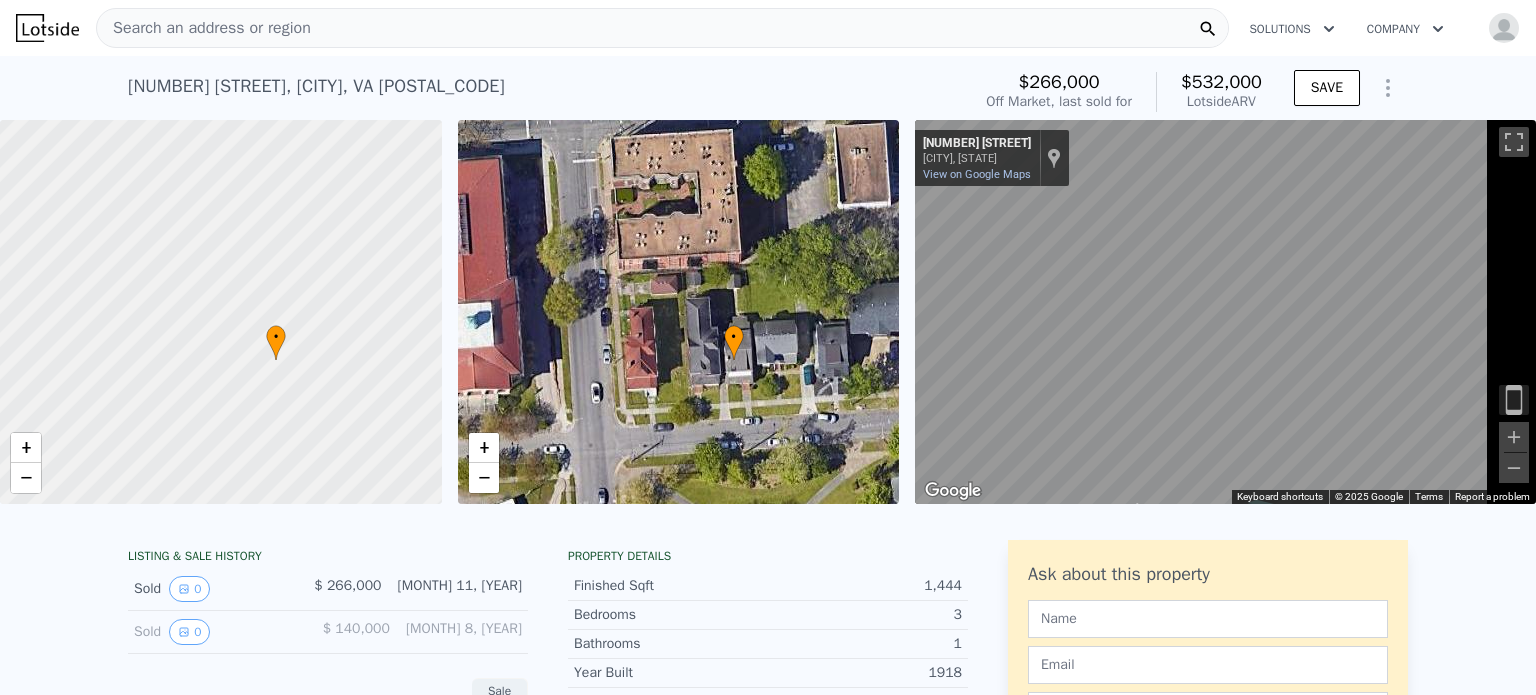click 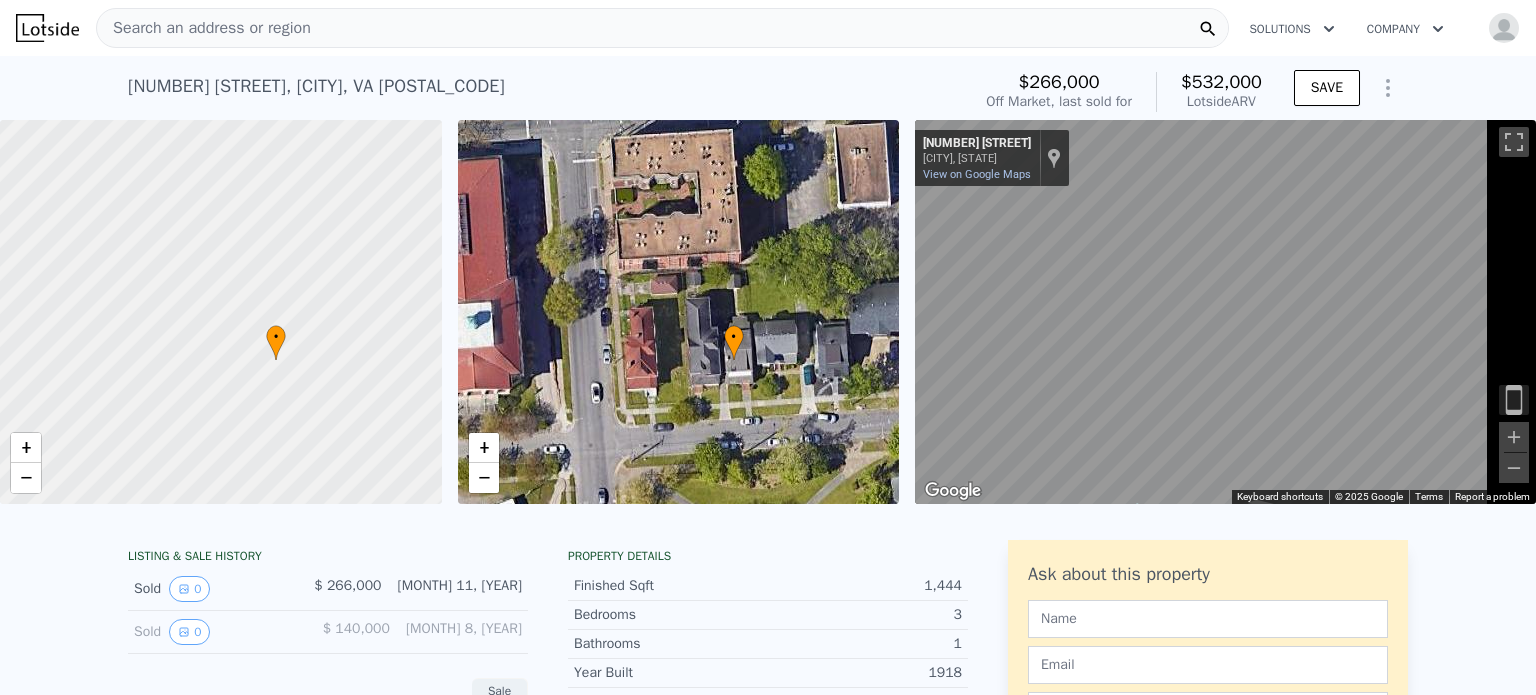 click 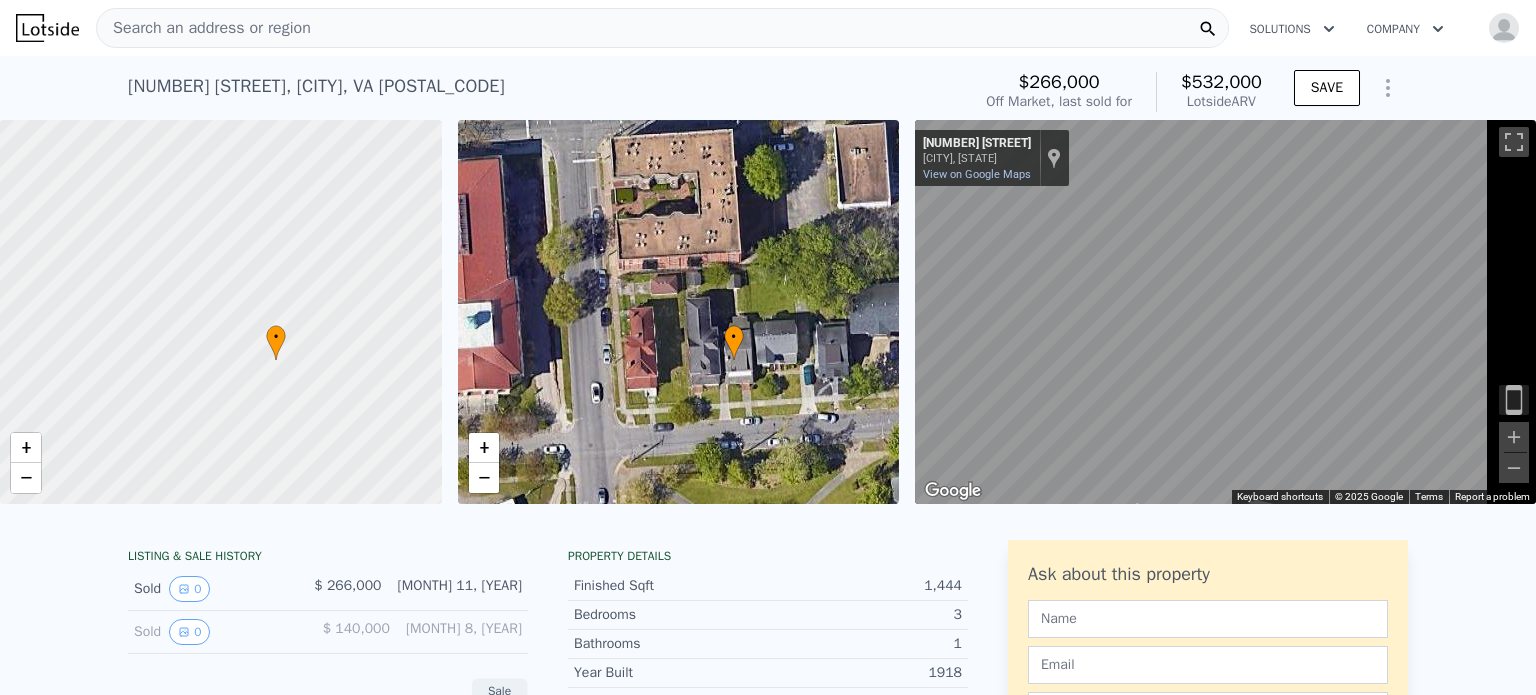 click 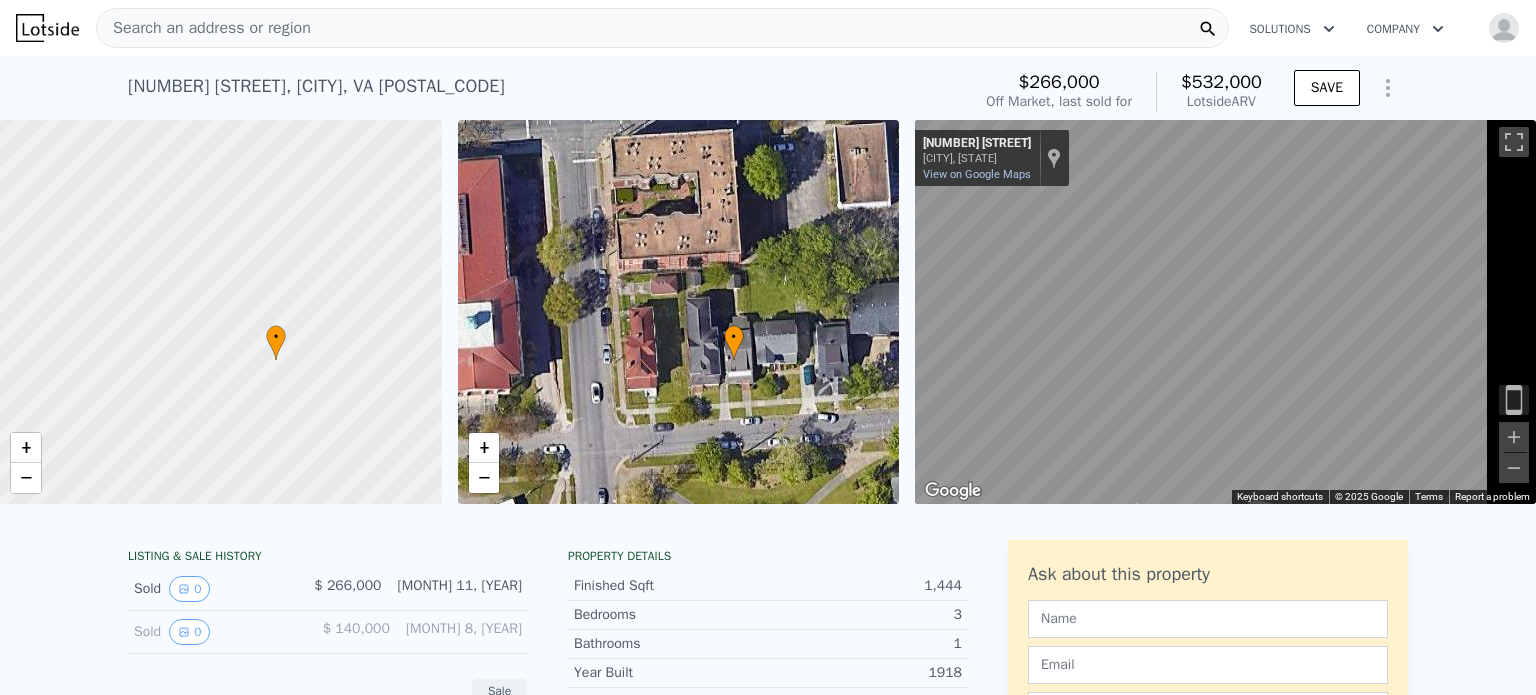 click 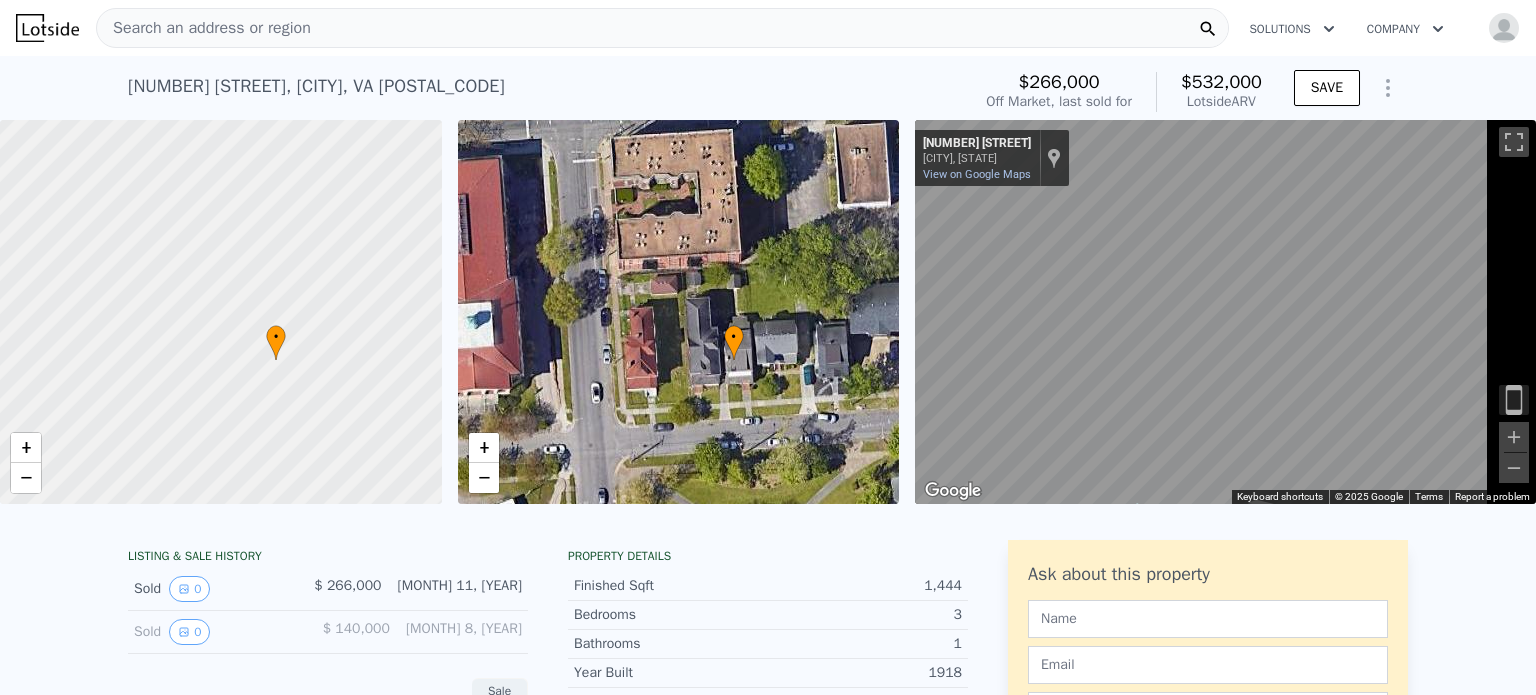 click 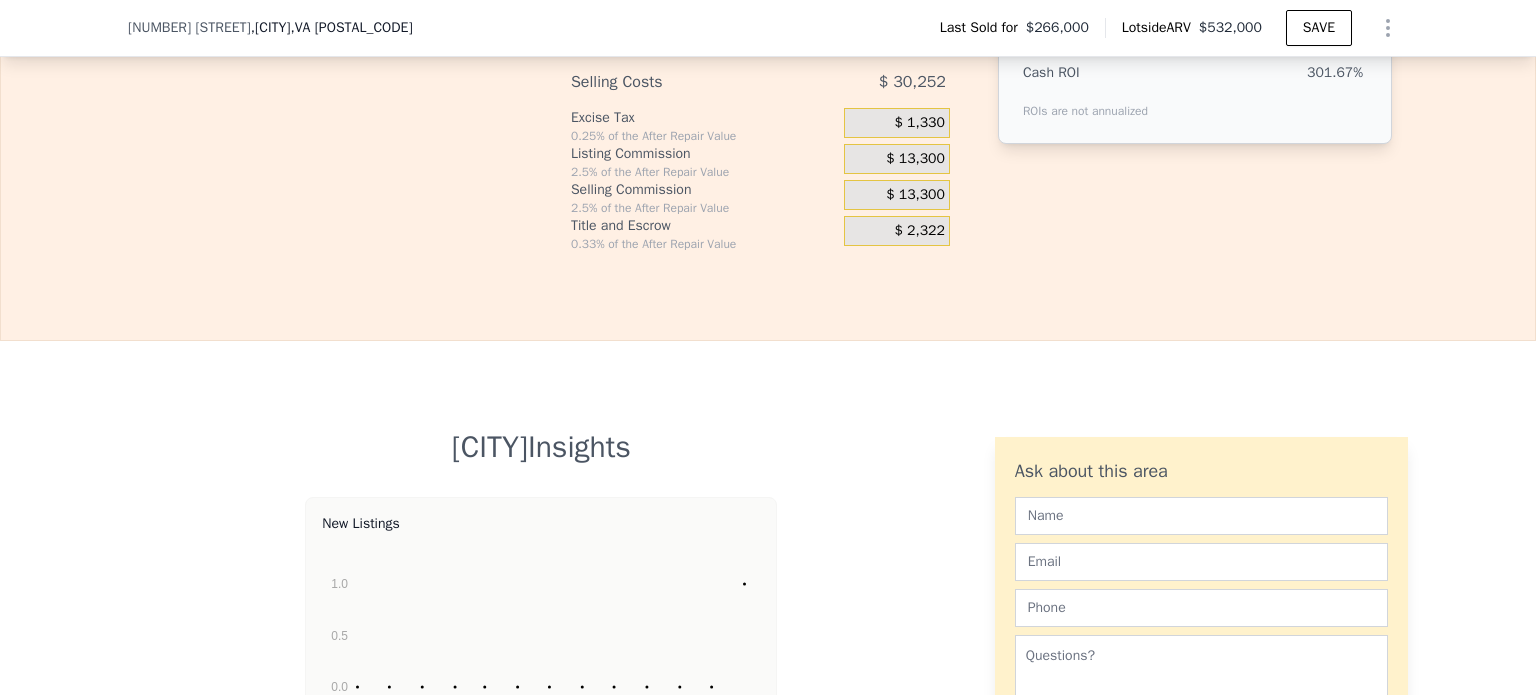 scroll, scrollTop: 3428, scrollLeft: 0, axis: vertical 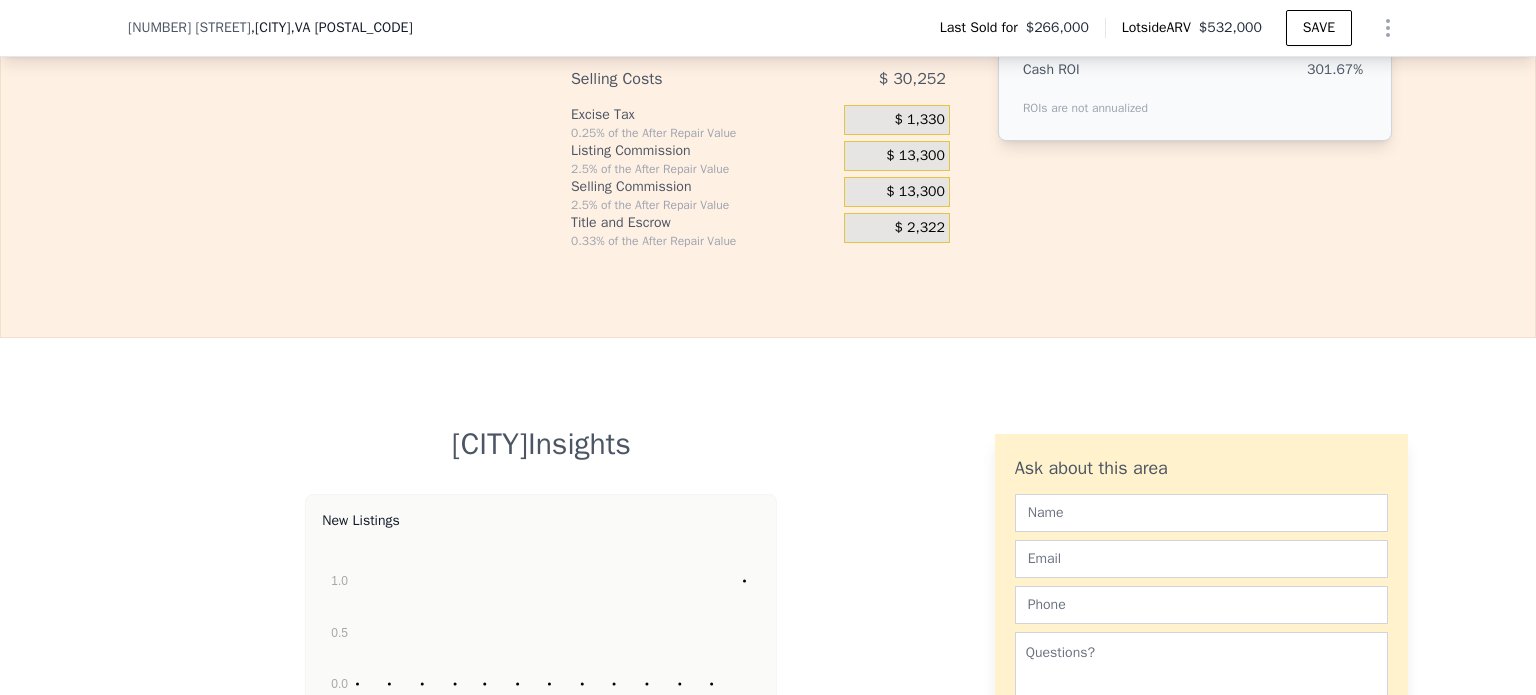 click on "$ 532,000" at bounding box center [1300, -372] 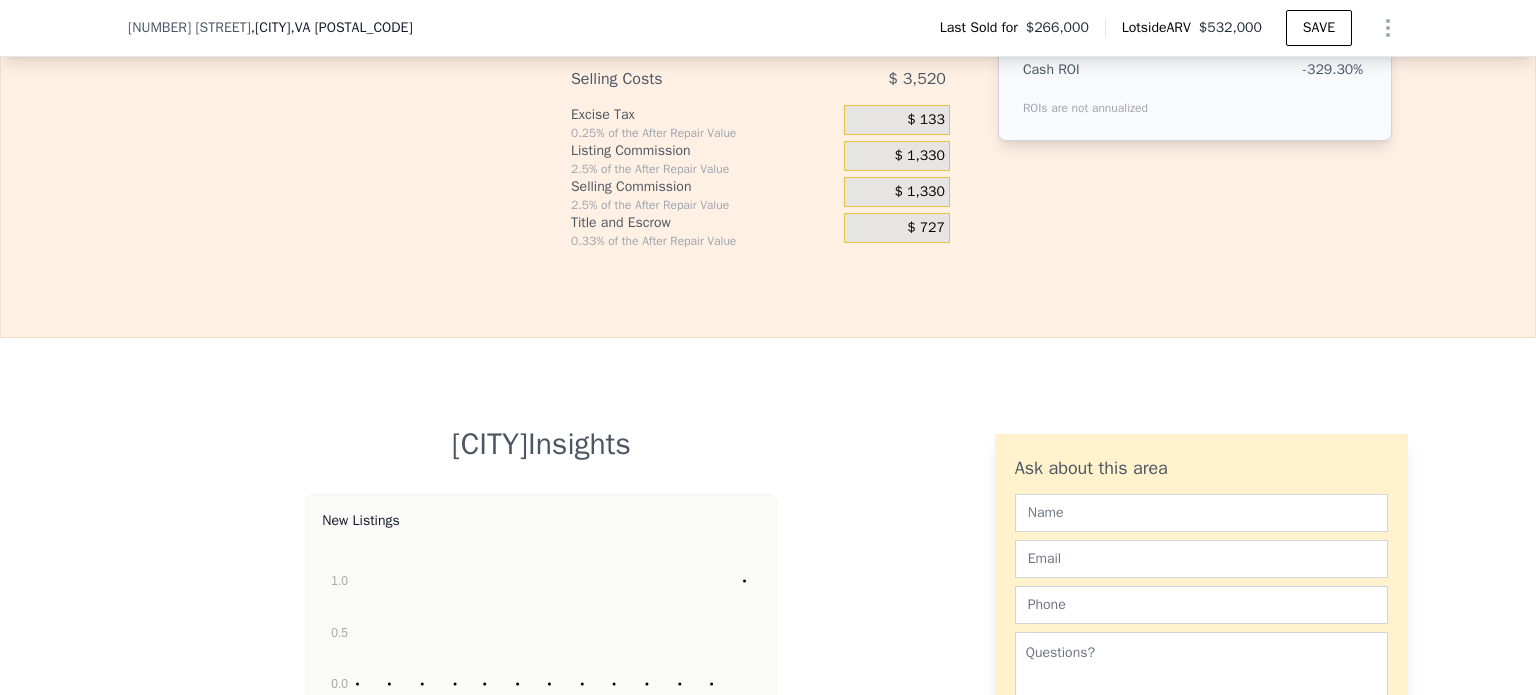 type on "-$ 234,259" 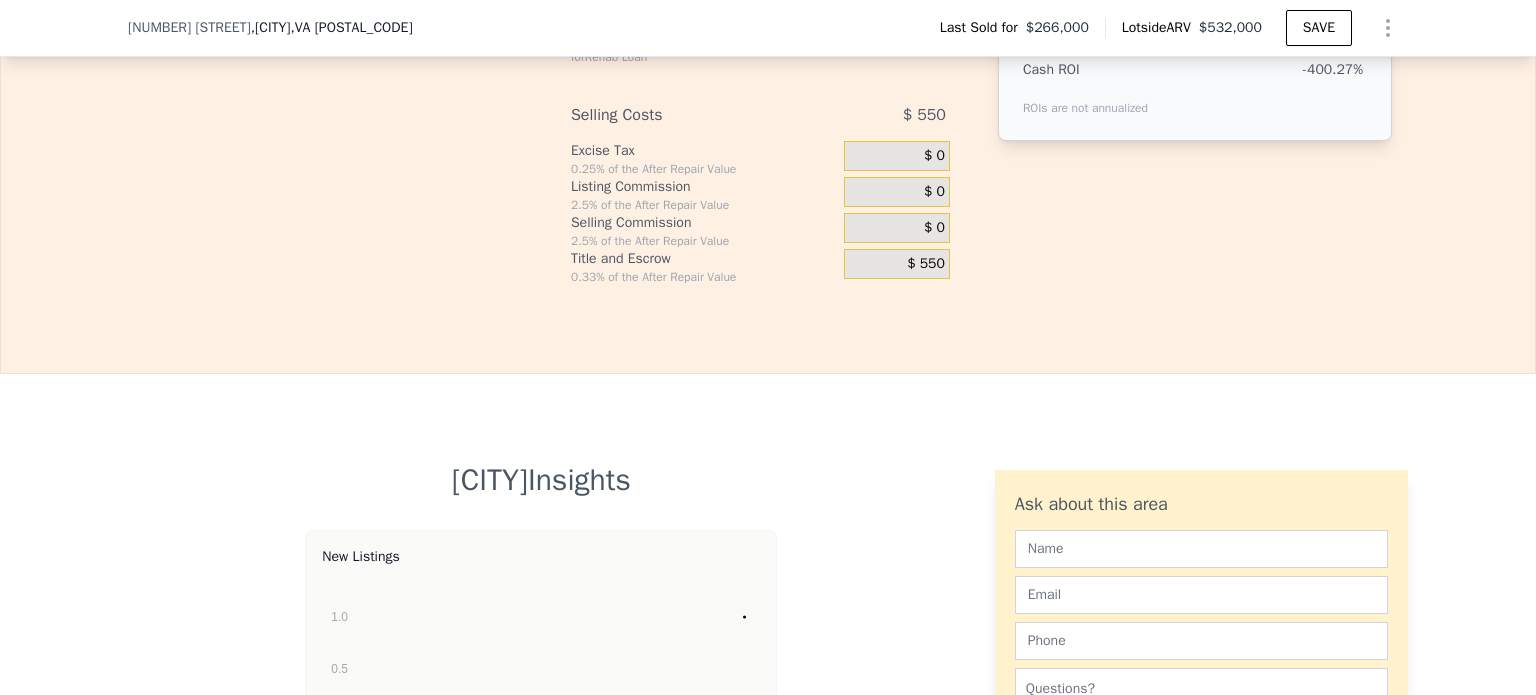 type 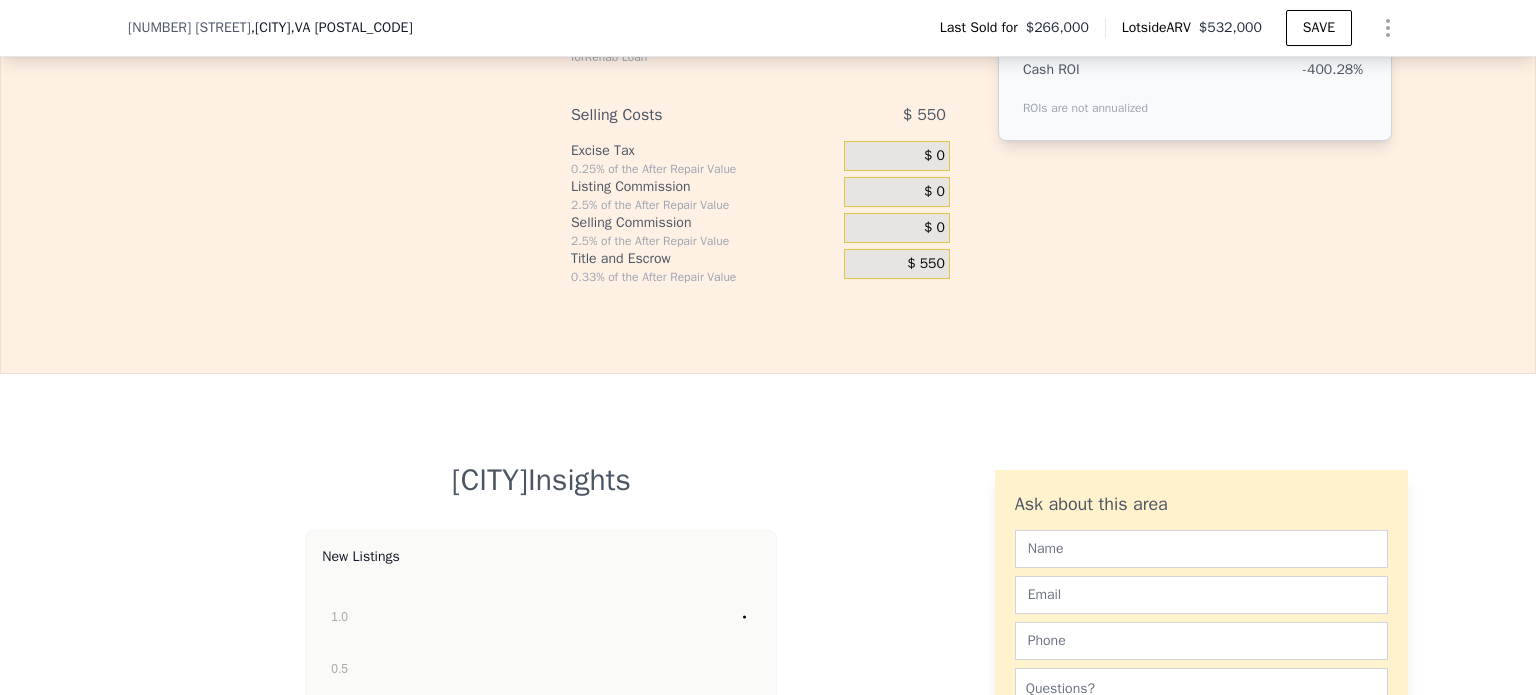 type on "$ 29" 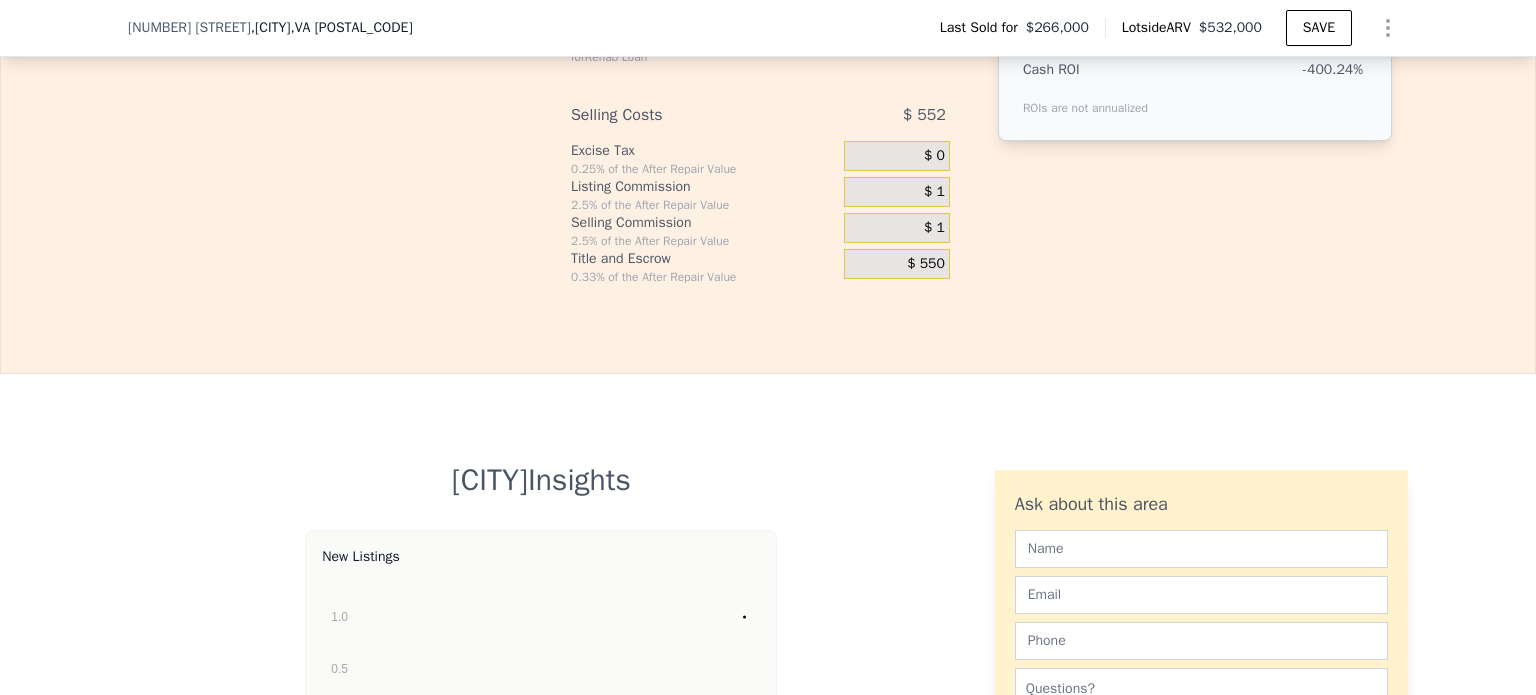 type on "$ 290" 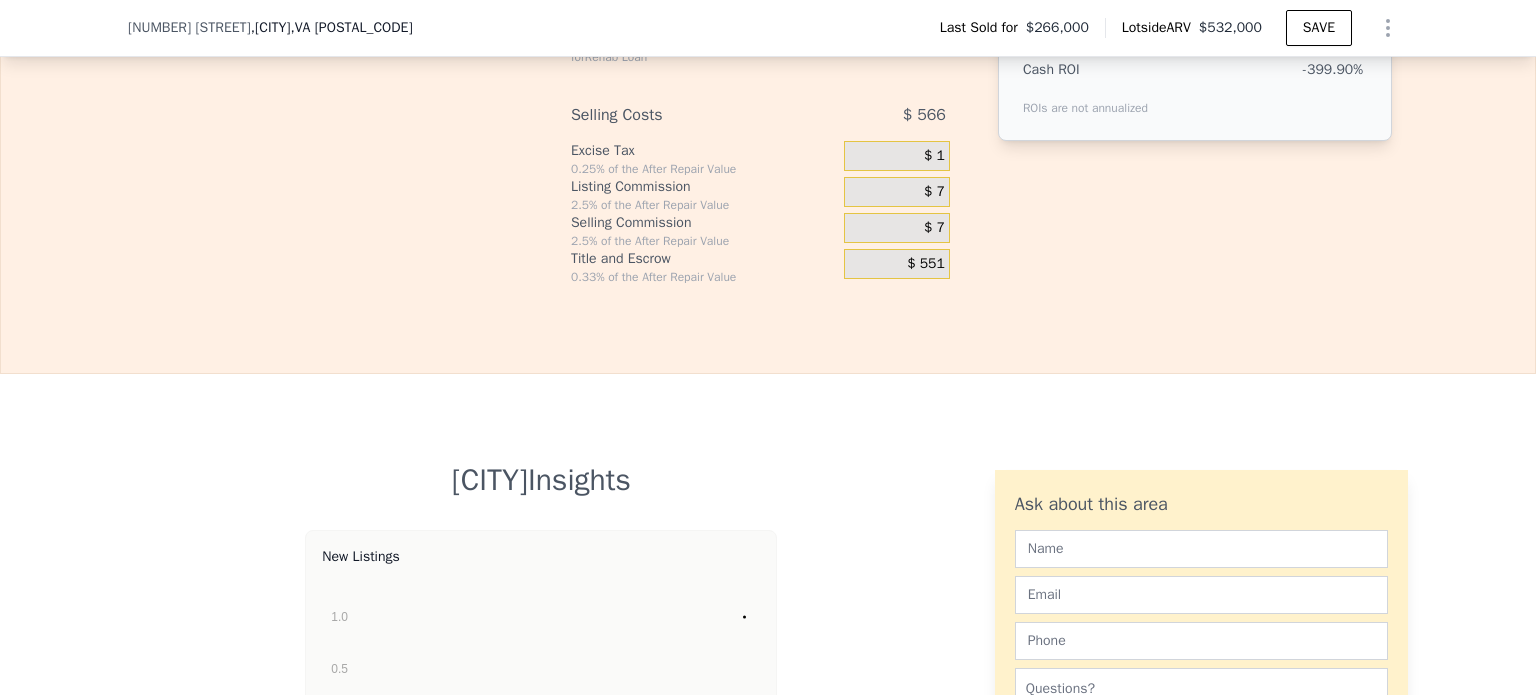 type on "$ 2,900" 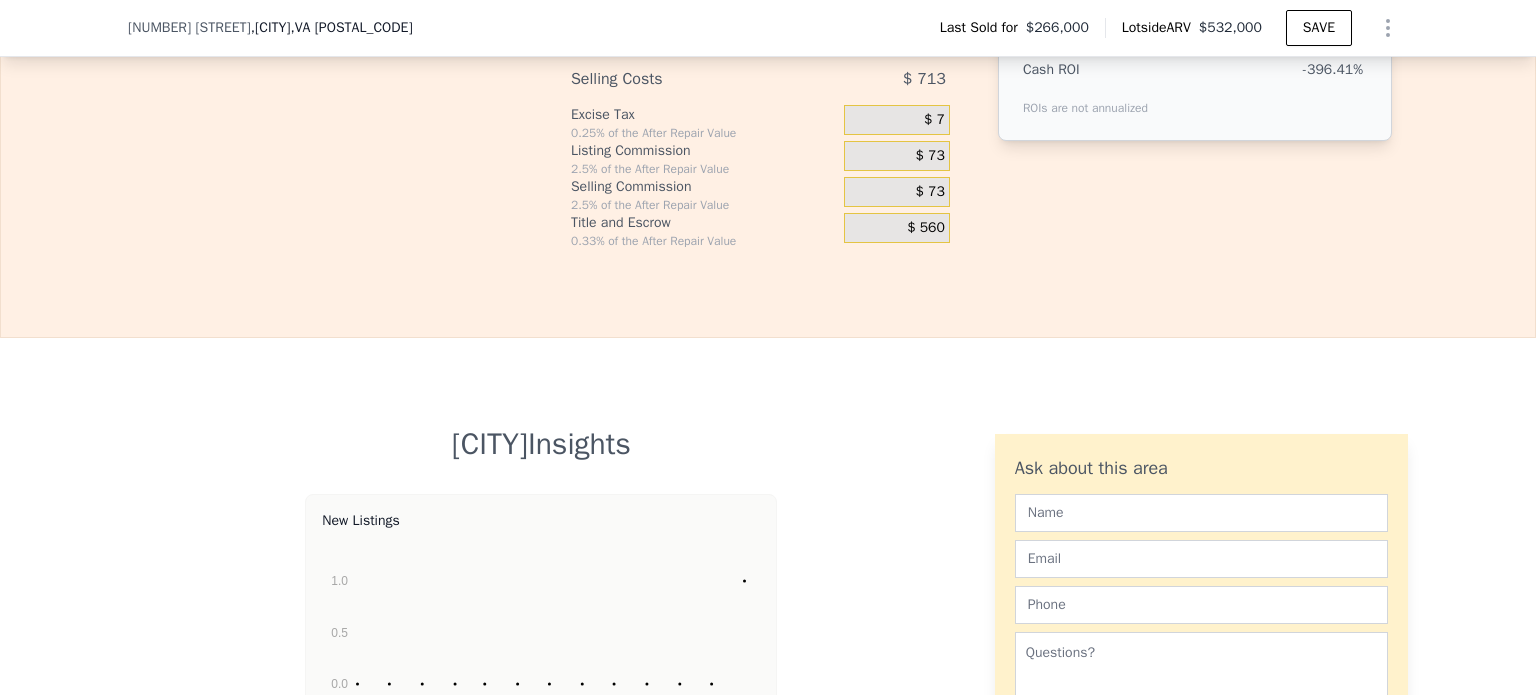 type on "$ 29,000" 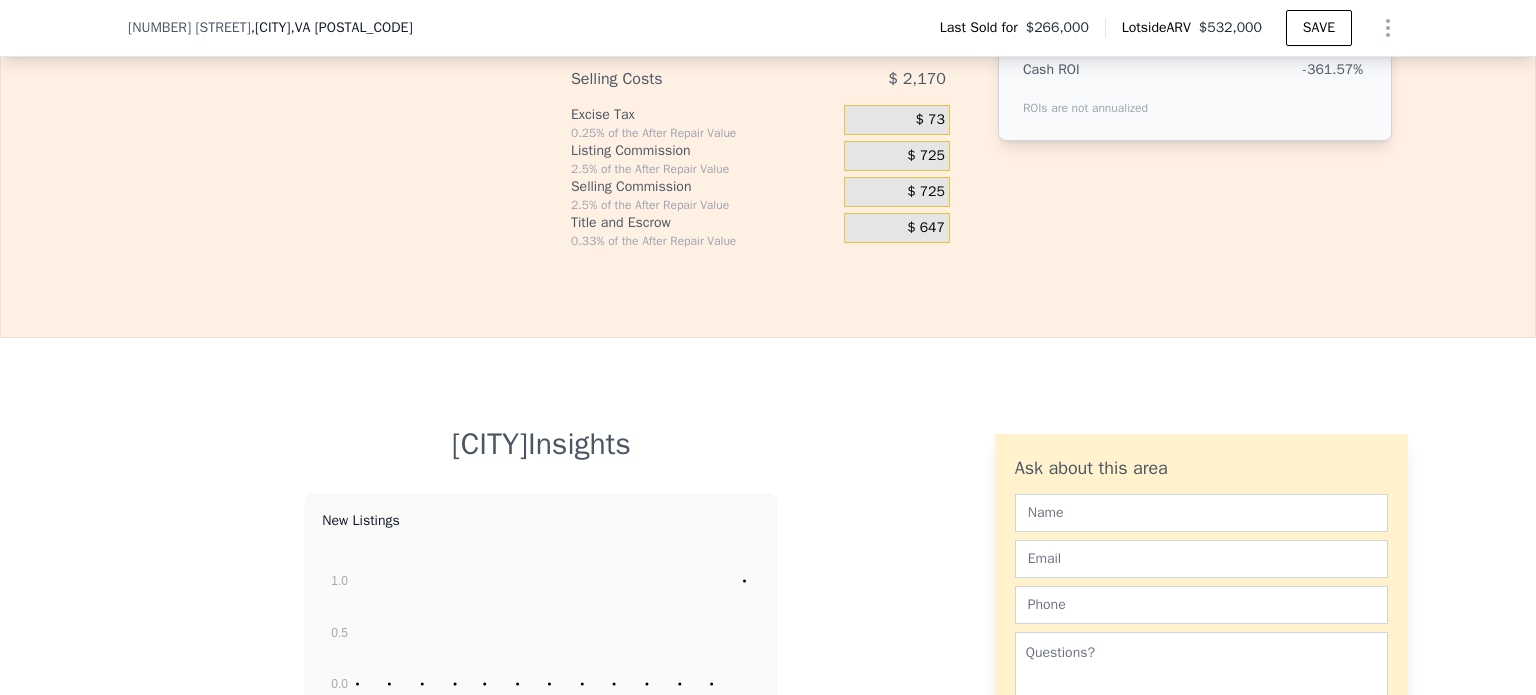 type on "-$ 257,068" 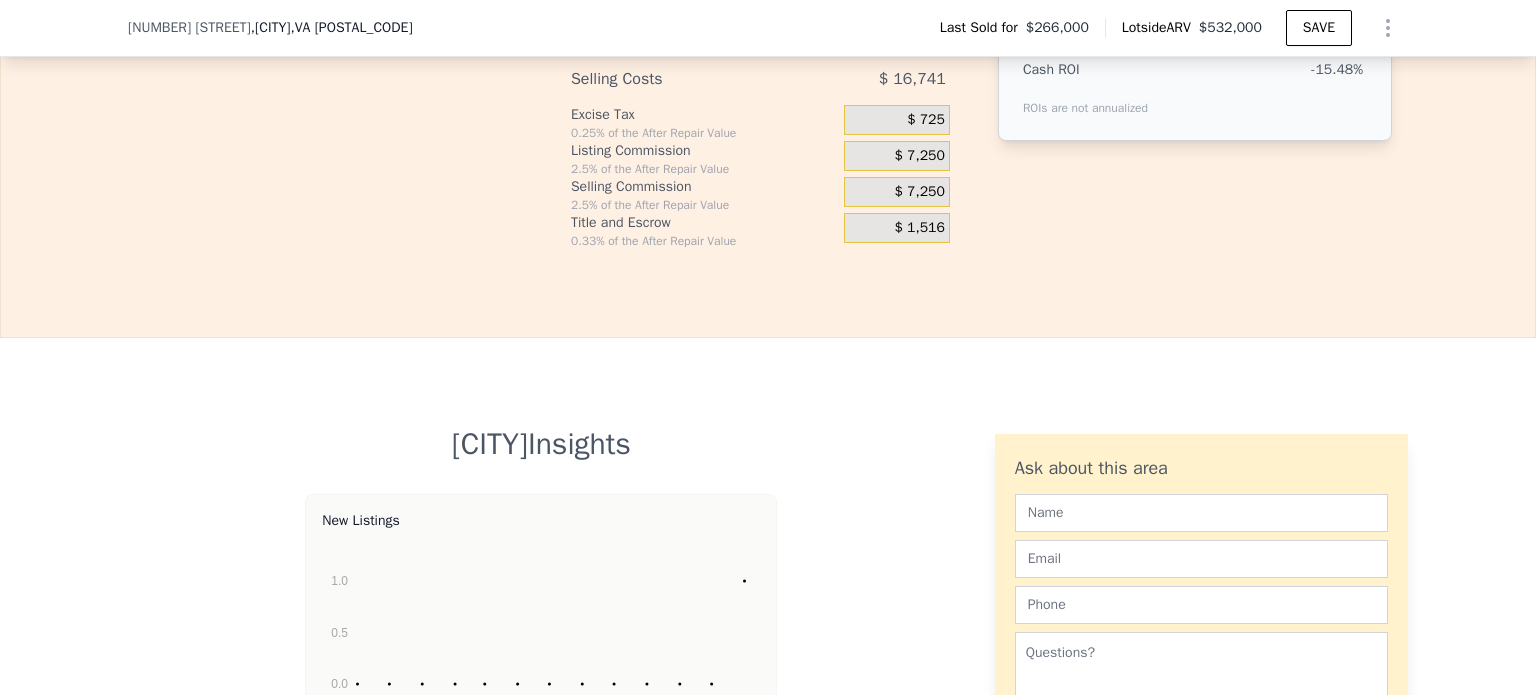 type on "$ 290,000" 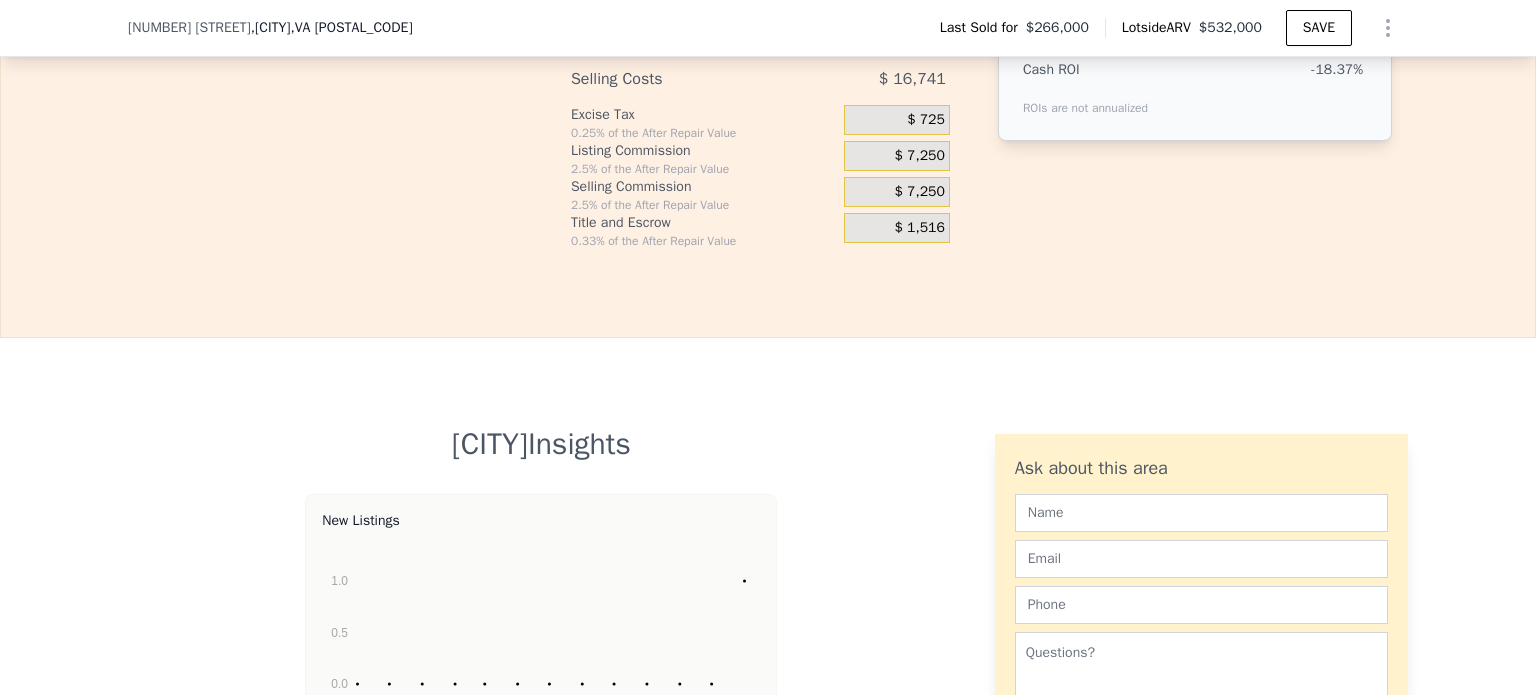 type on "-$ 13,602" 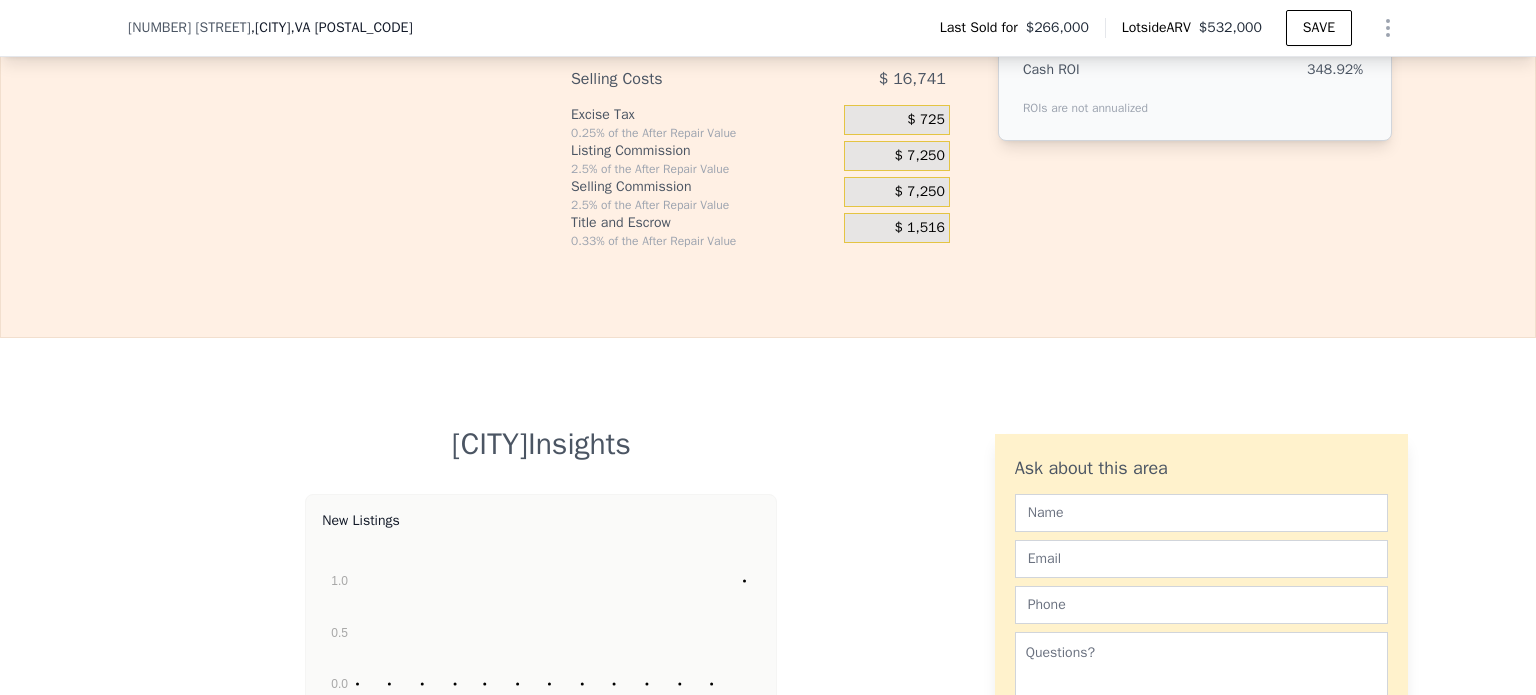 type on "$ 5" 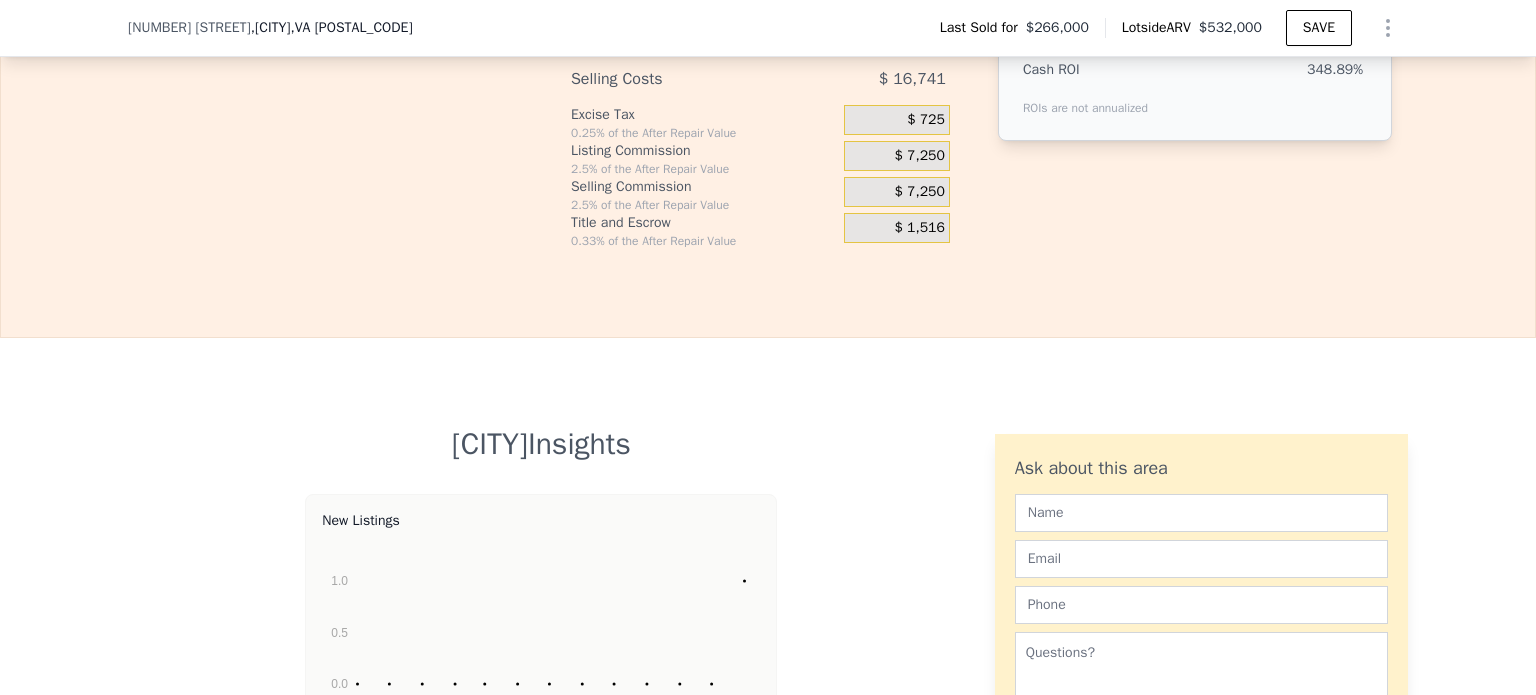 type on "$ 131,550" 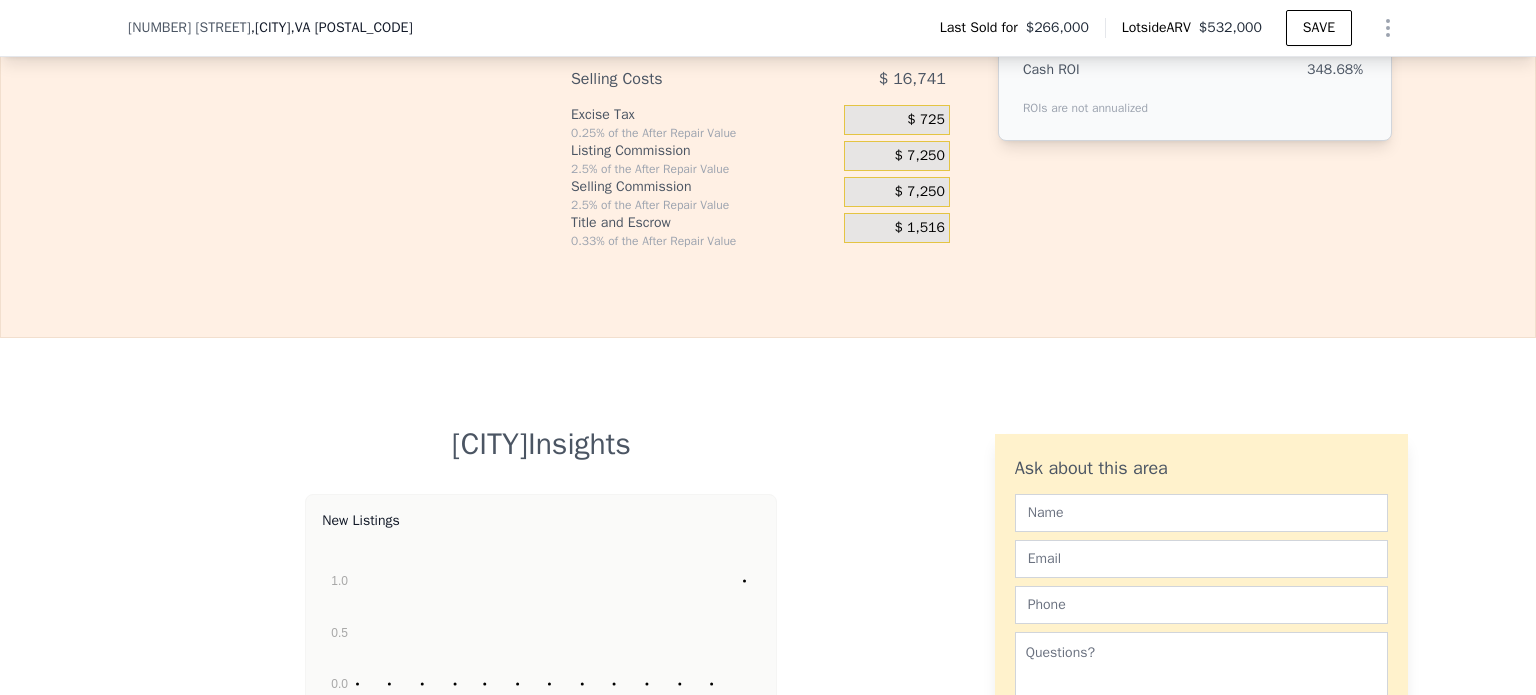 type on "$ 500" 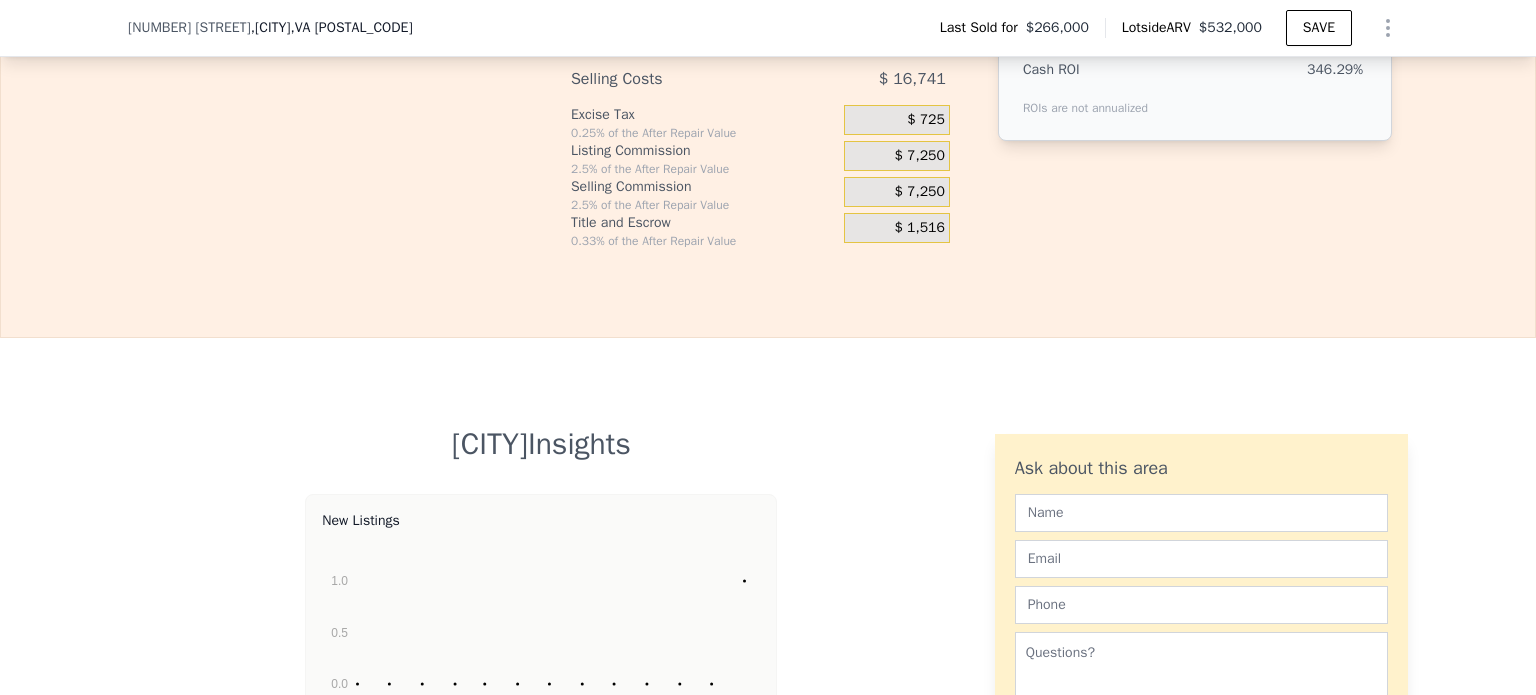 type on "$ 5,000" 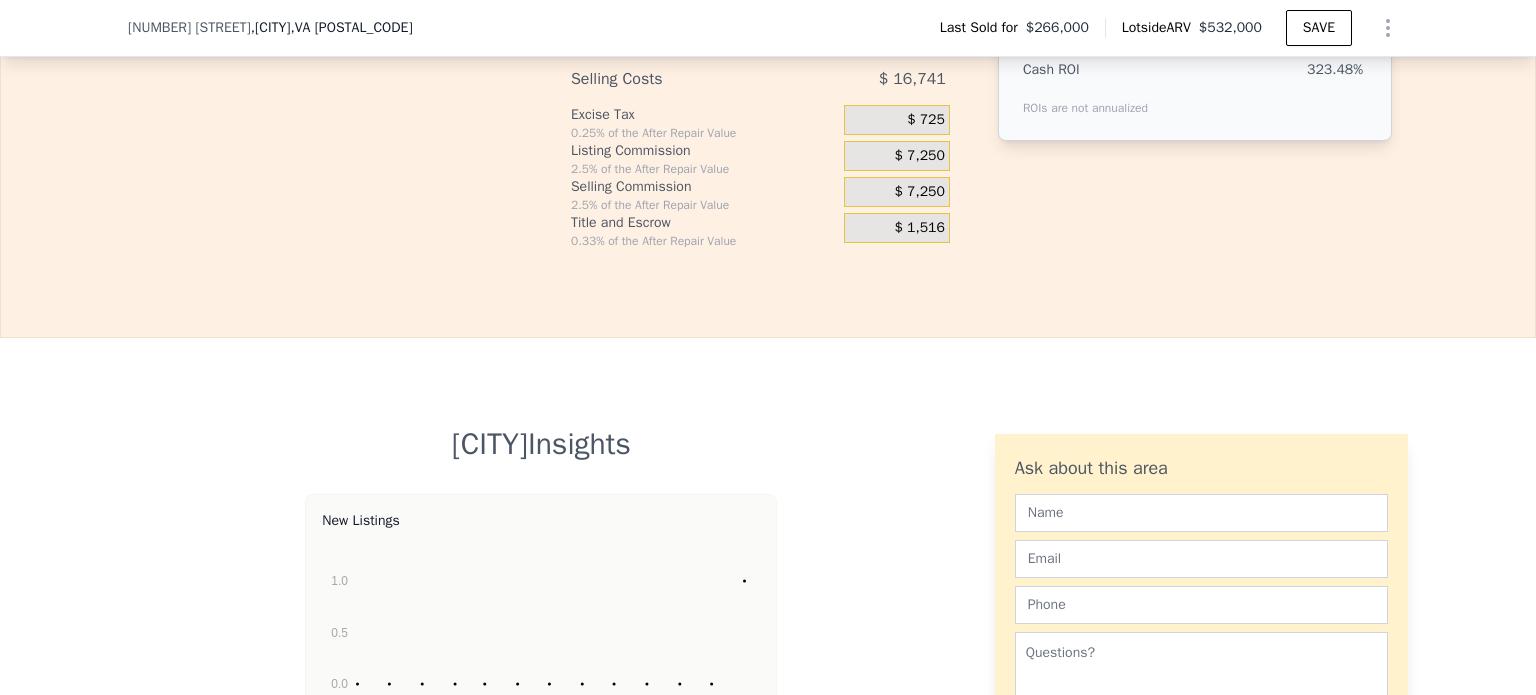 type on "$ 50,000" 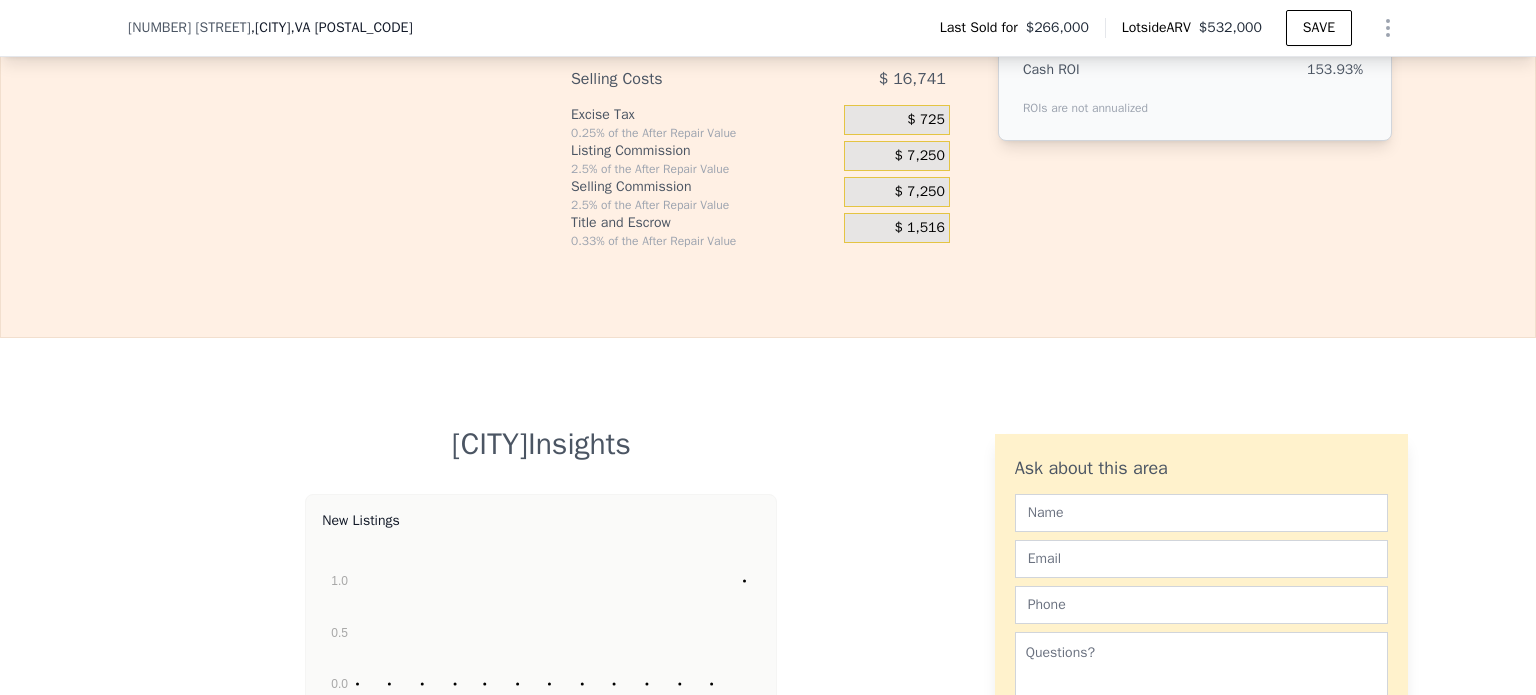 type on "[CURRENCY] [NUMBER]" 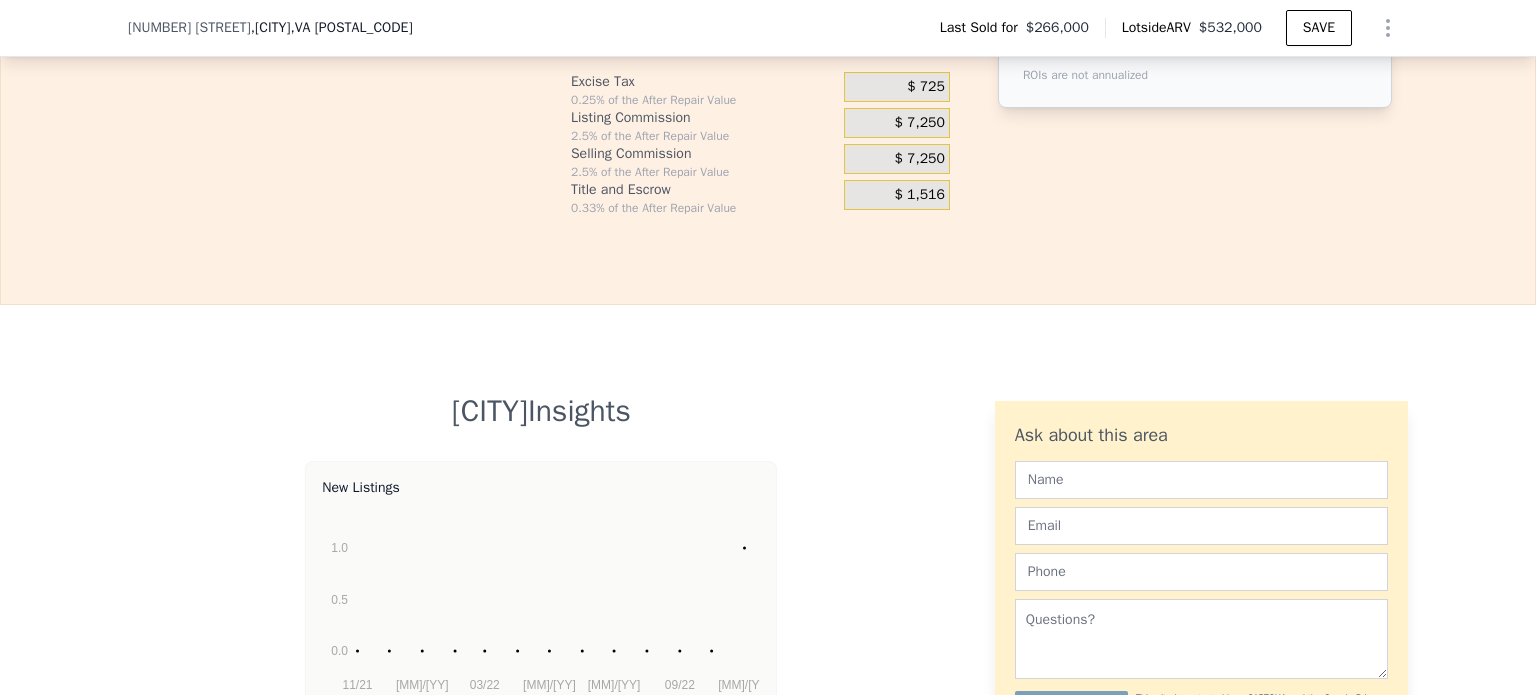scroll, scrollTop: 3469, scrollLeft: 0, axis: vertical 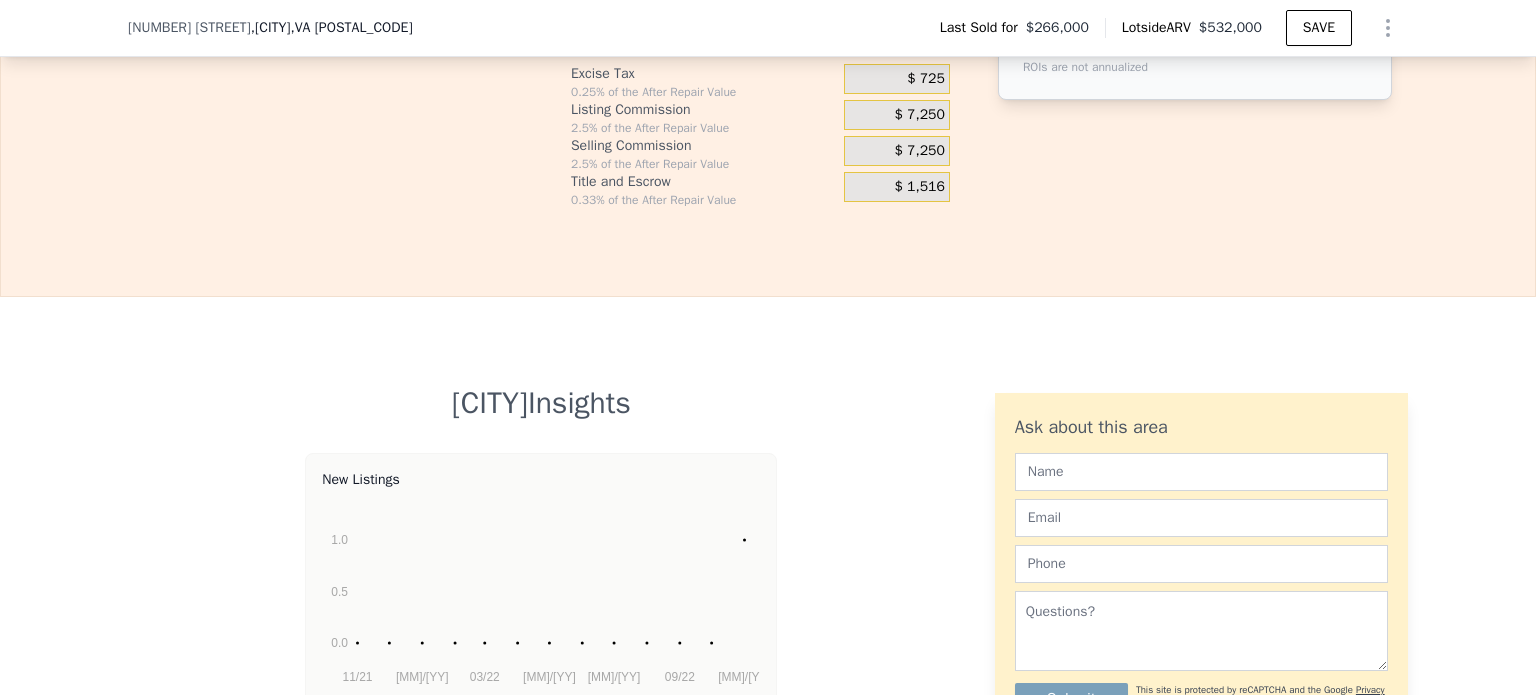 click on "12 %" at bounding box center (449, -288) 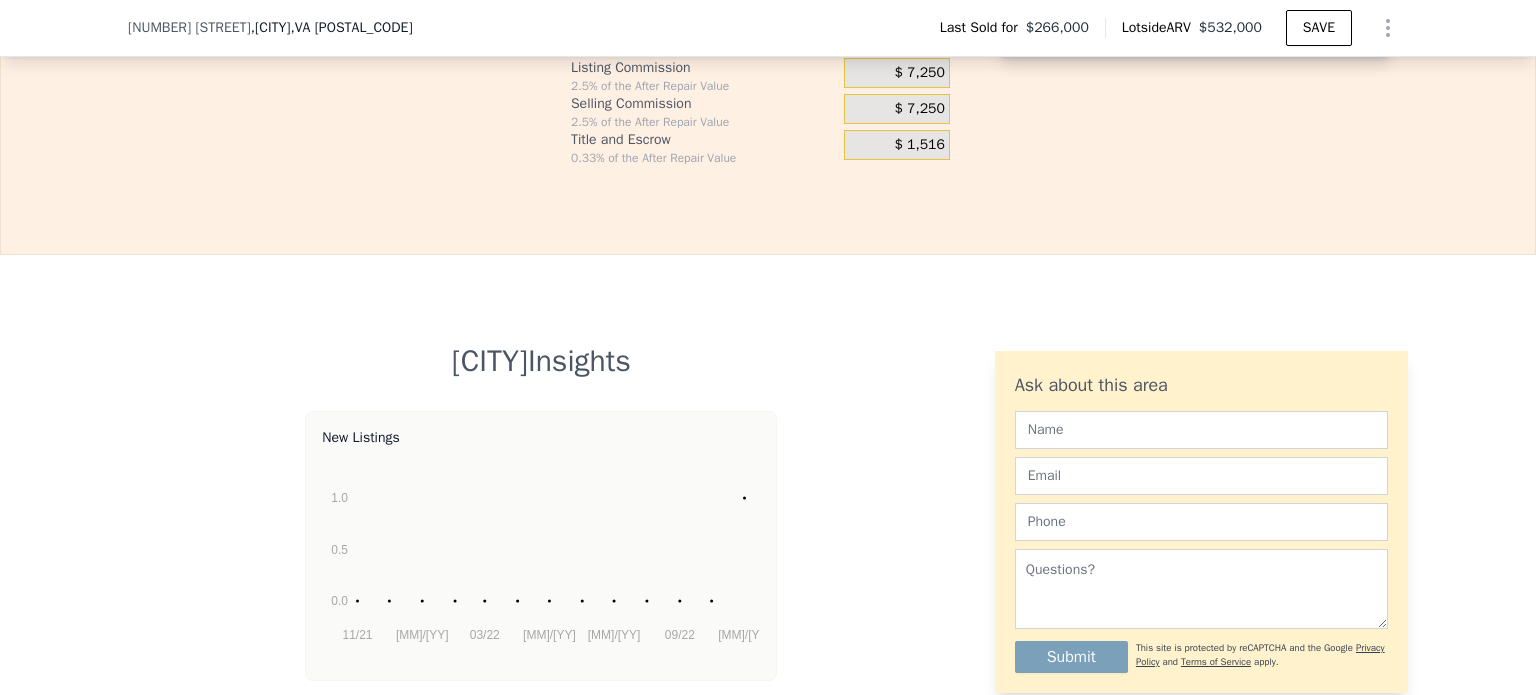 scroll, scrollTop: 3518, scrollLeft: 0, axis: vertical 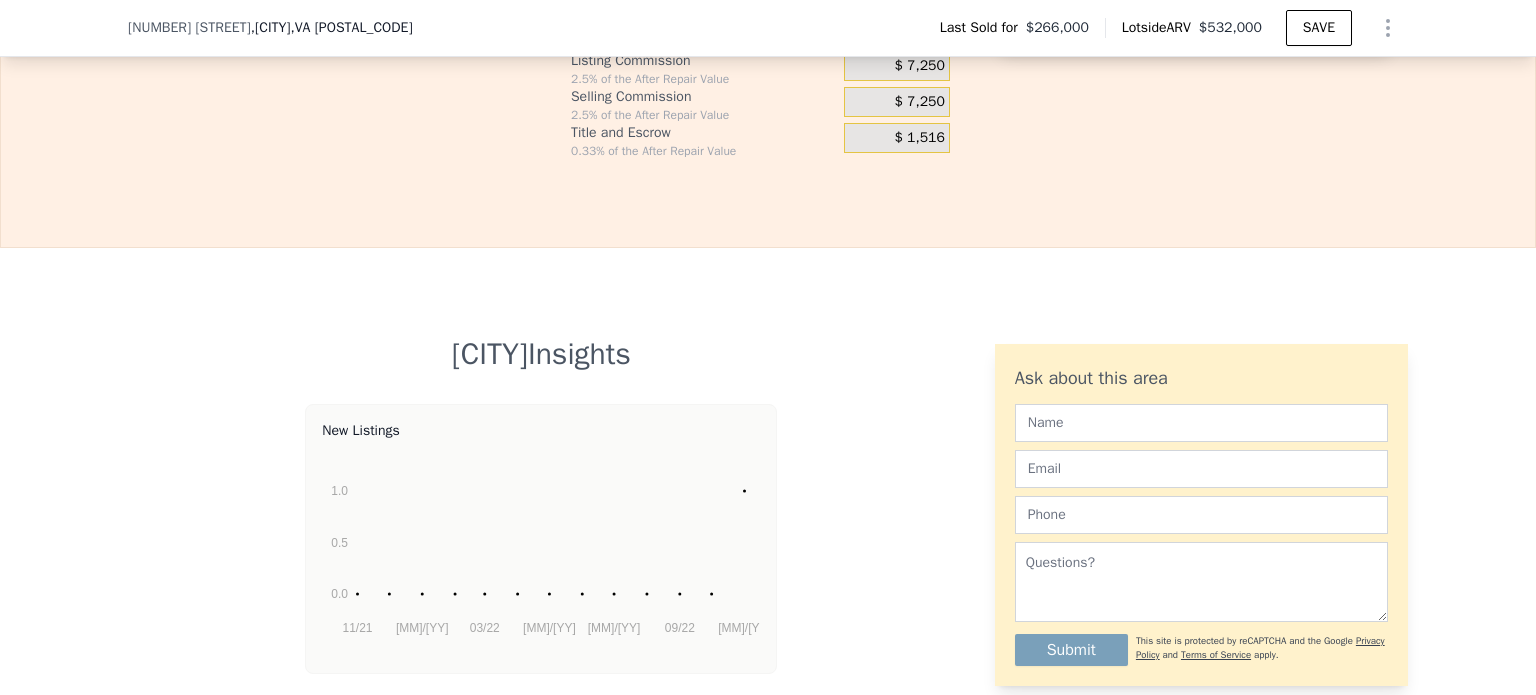 click on "$ 0" at bounding box center [939, -372] 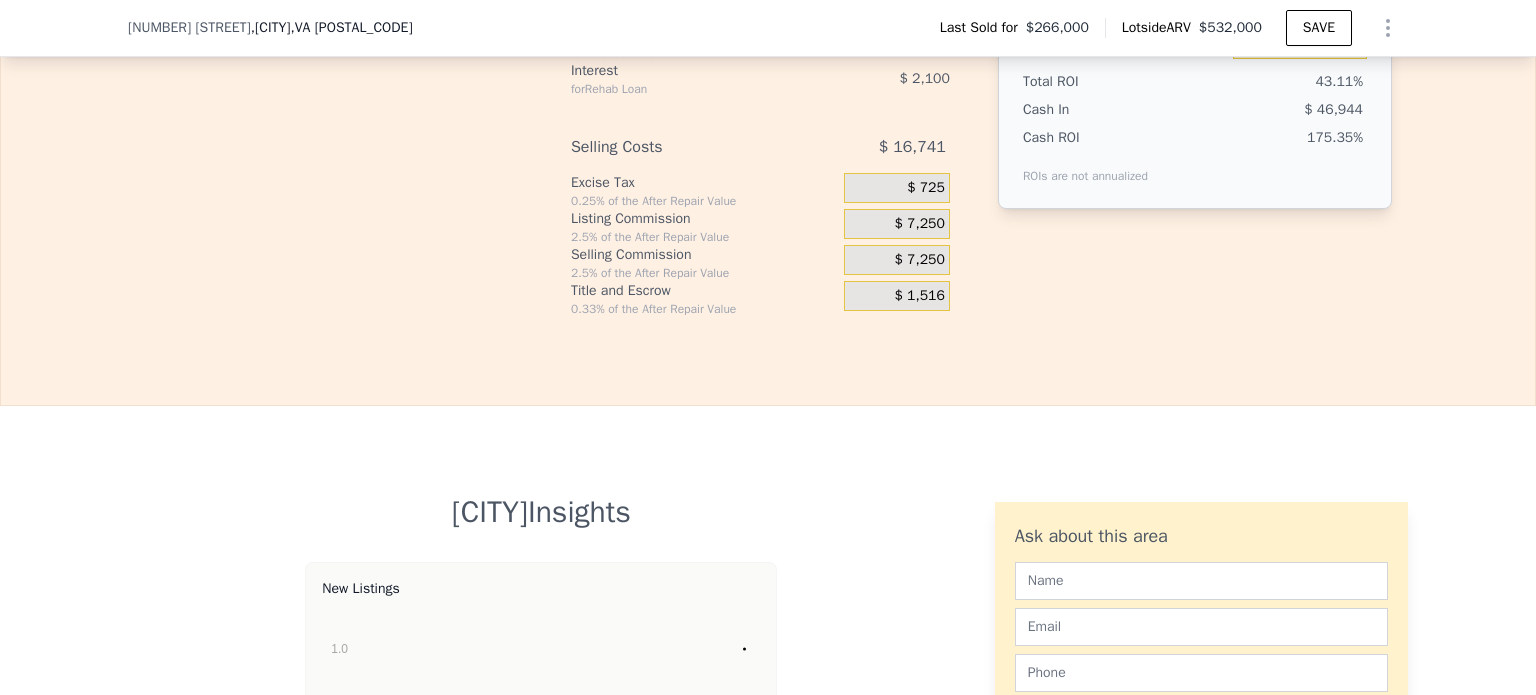 scroll, scrollTop: 3353, scrollLeft: 0, axis: vertical 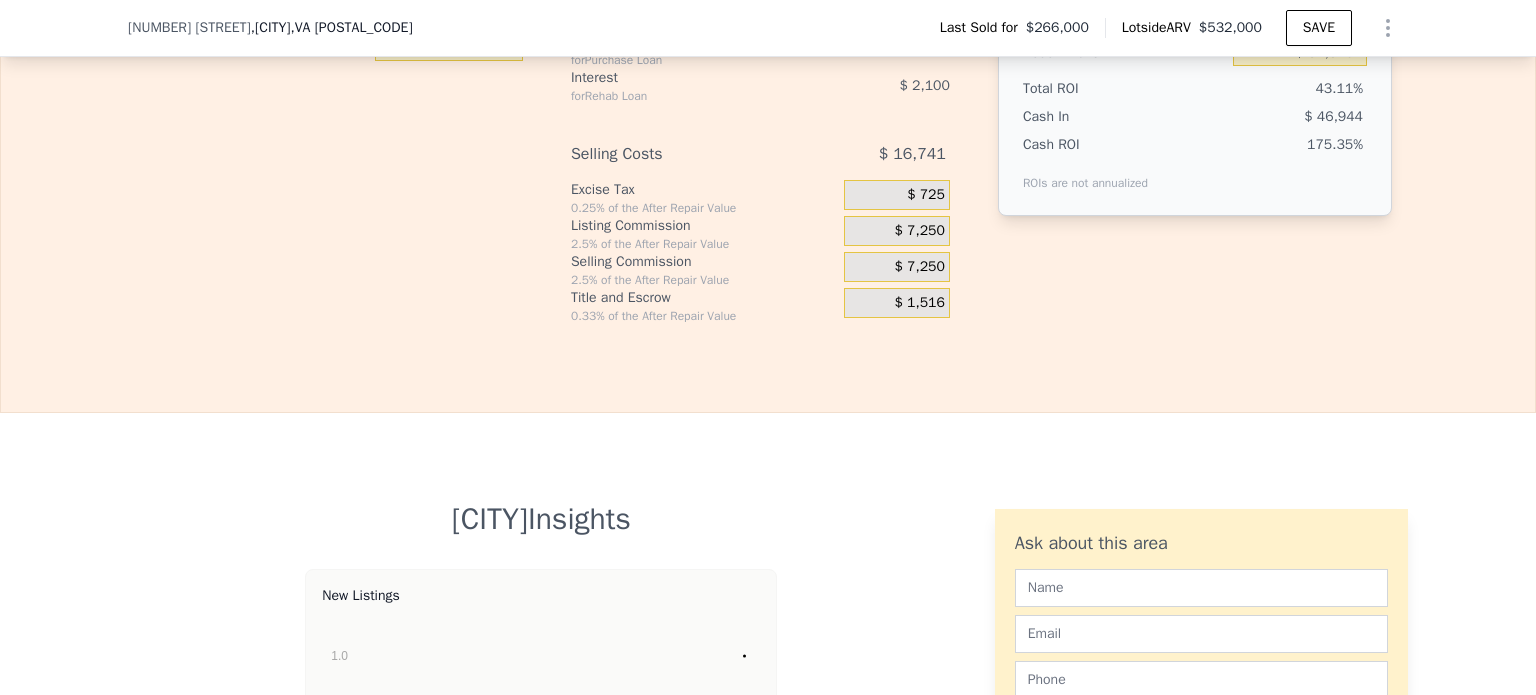 click on "$ 0" at bounding box center (934, -245) 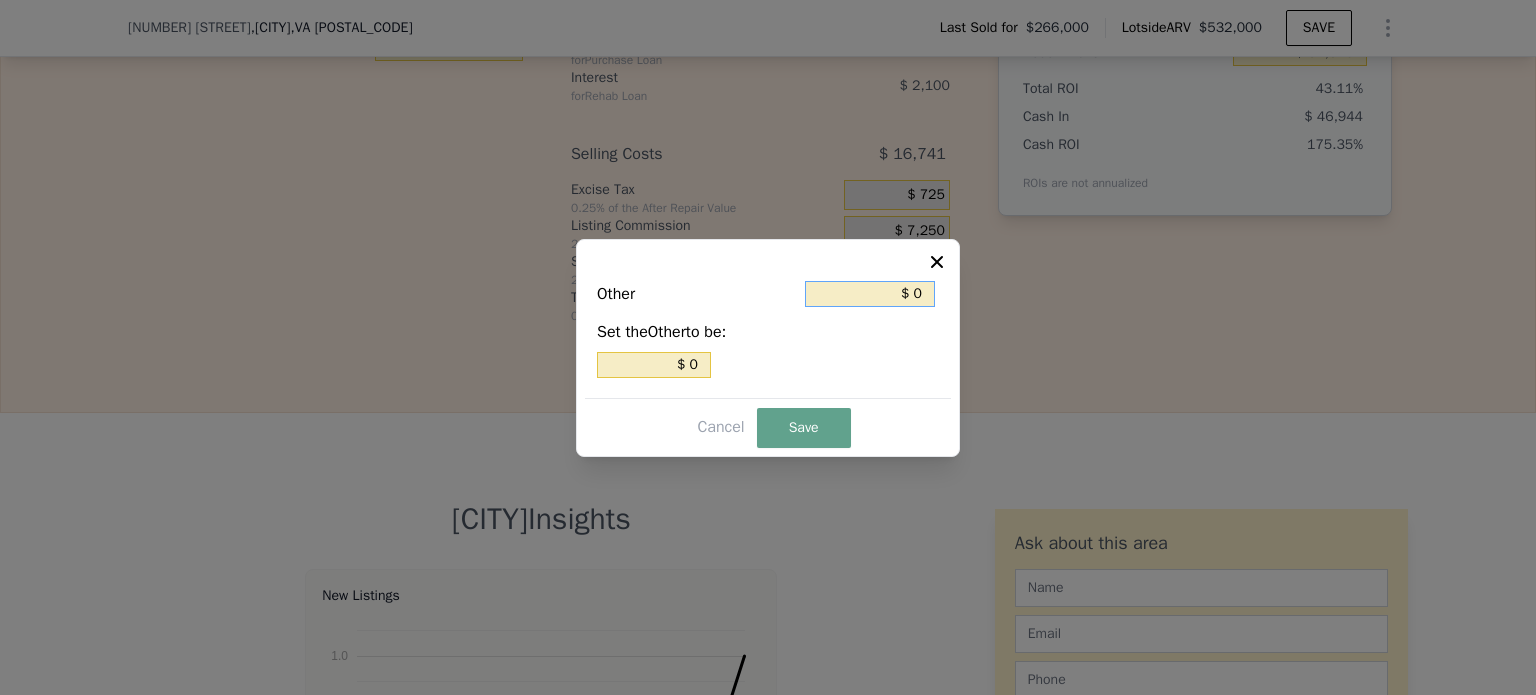 click on "$ 0" at bounding box center (870, 294) 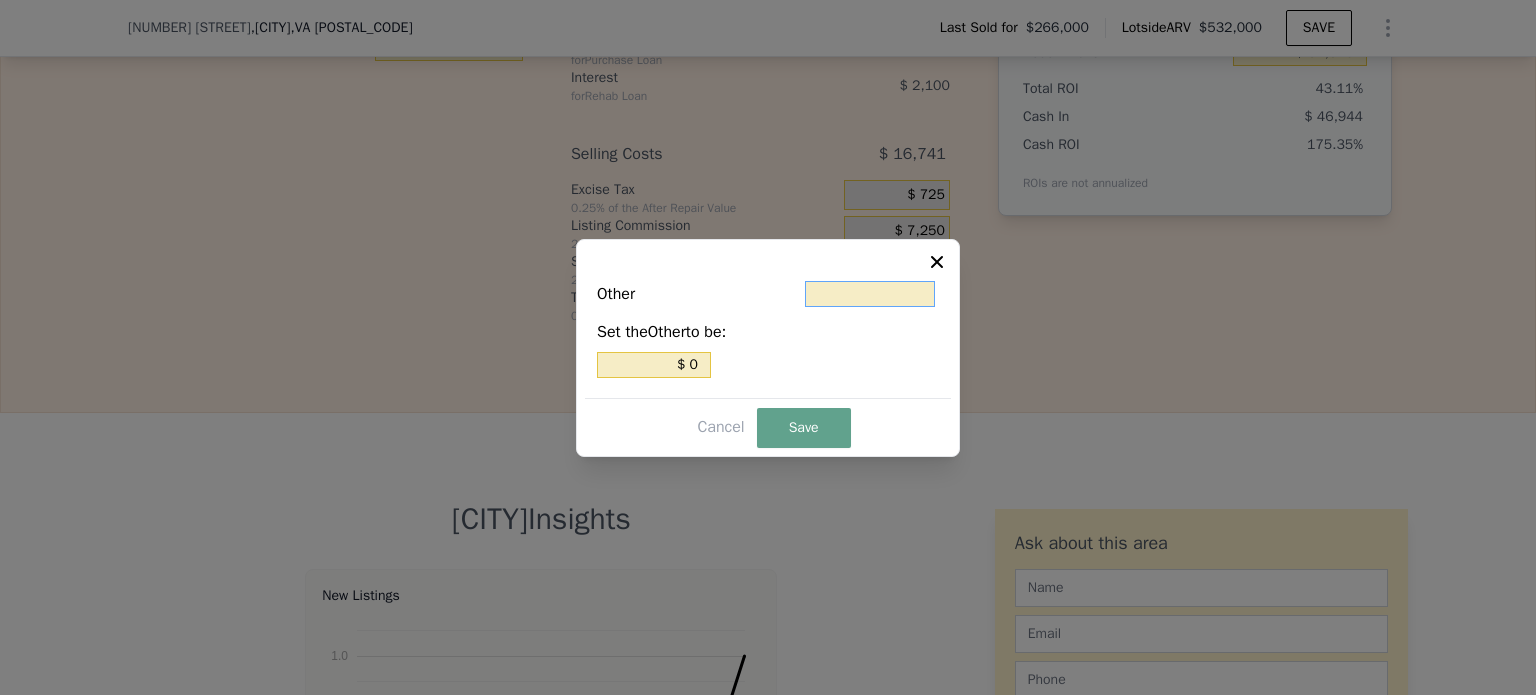 type on "$ 5" 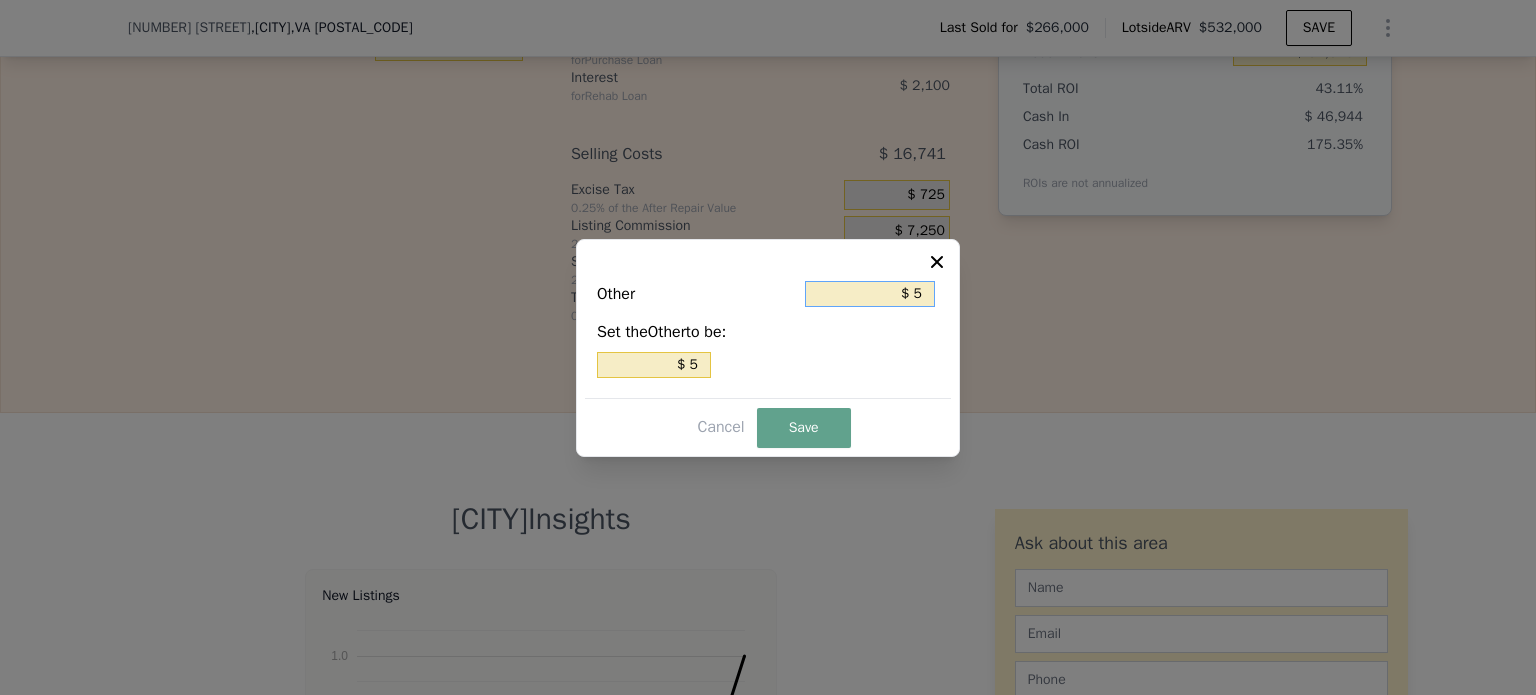 type on "$ 50" 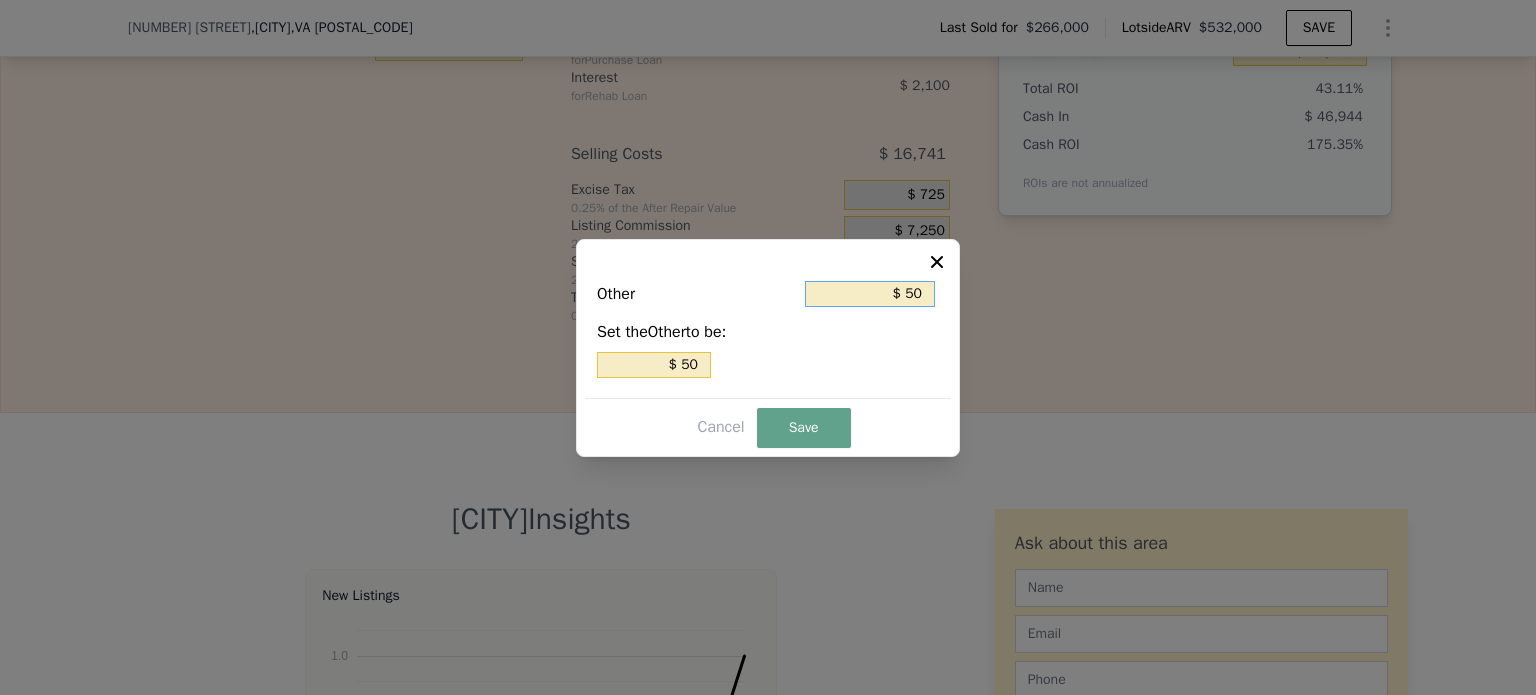 type on "$ 500" 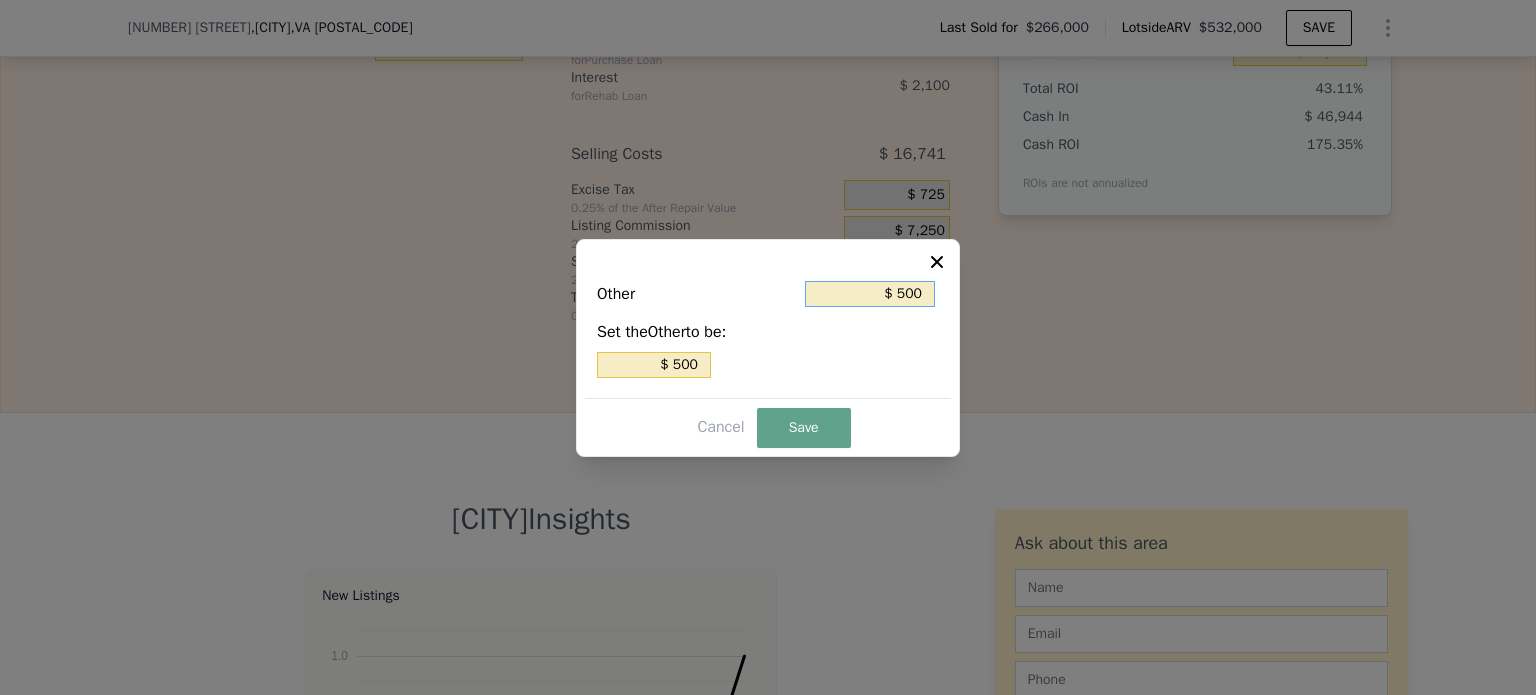 type on "$ 5,000" 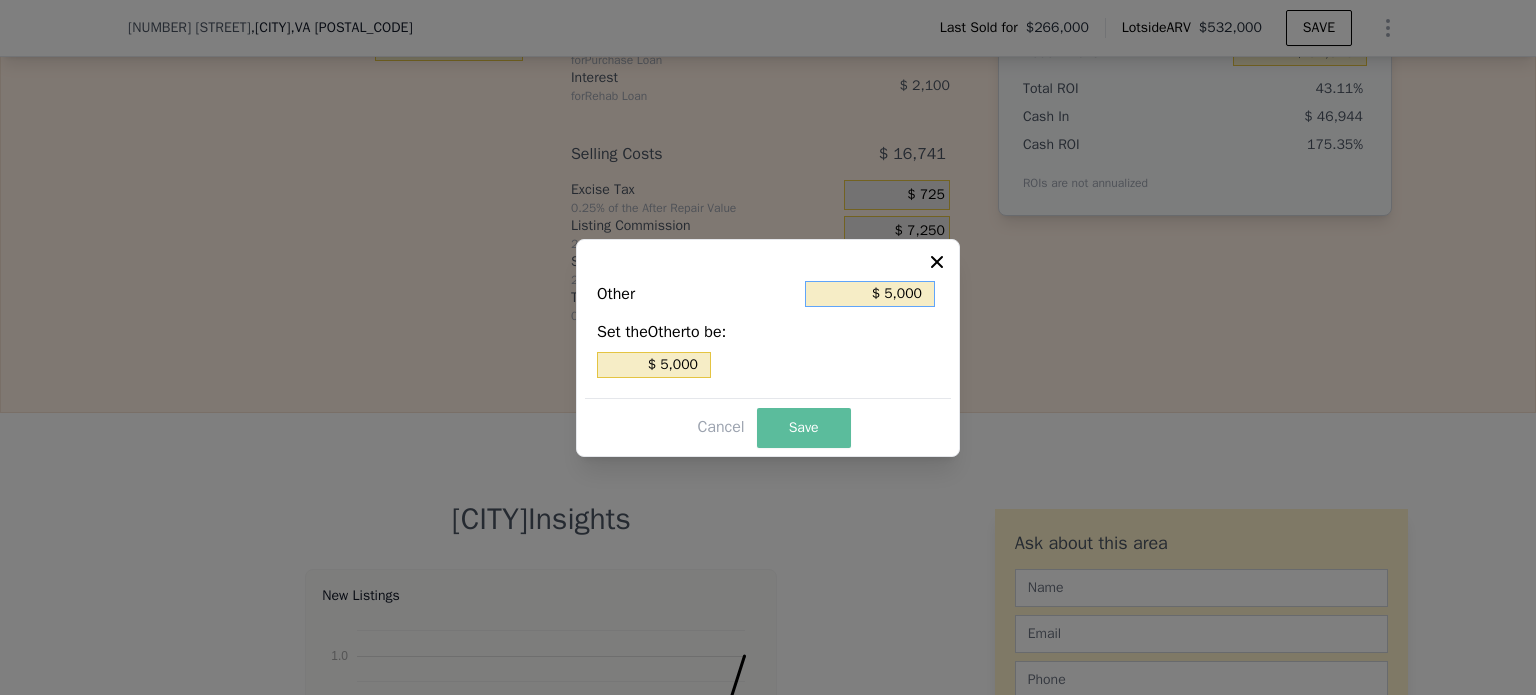 type on "$ 5,000" 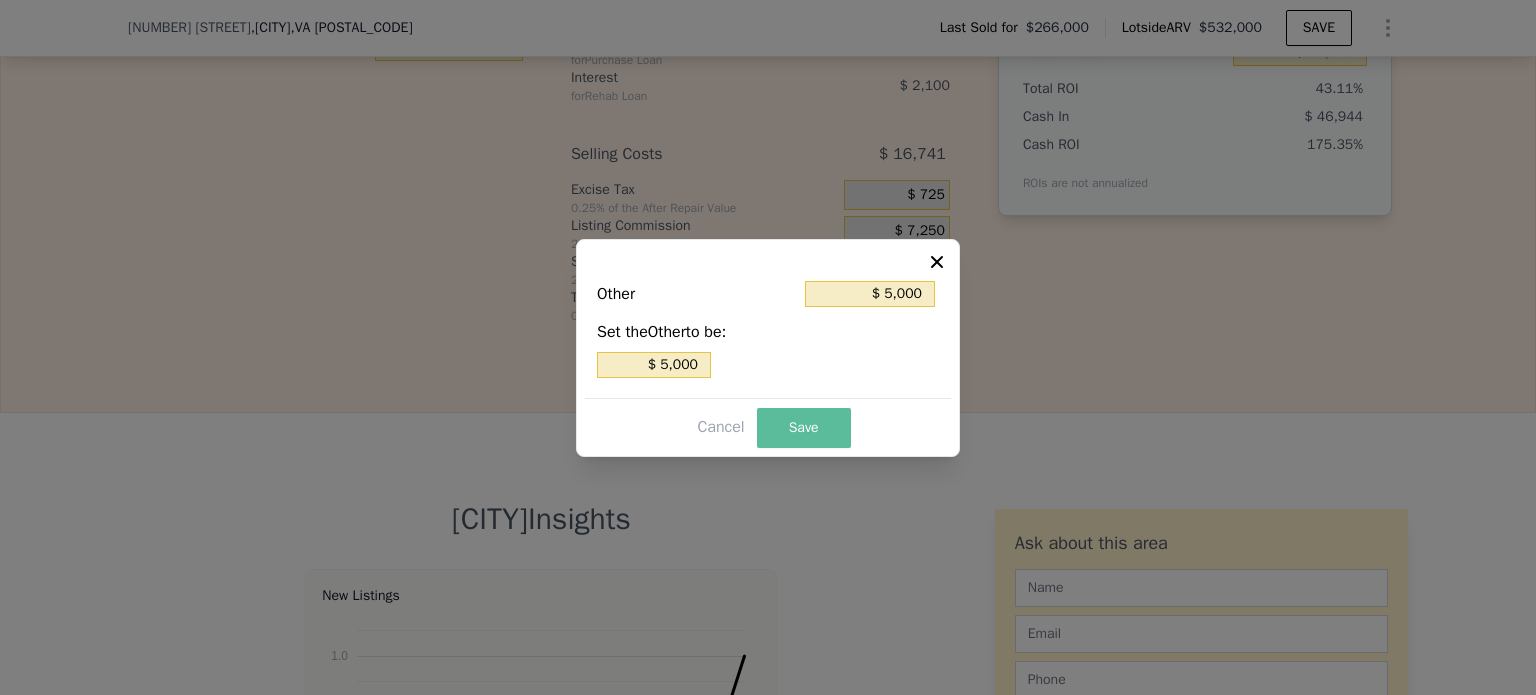 click on "Save" at bounding box center (804, 428) 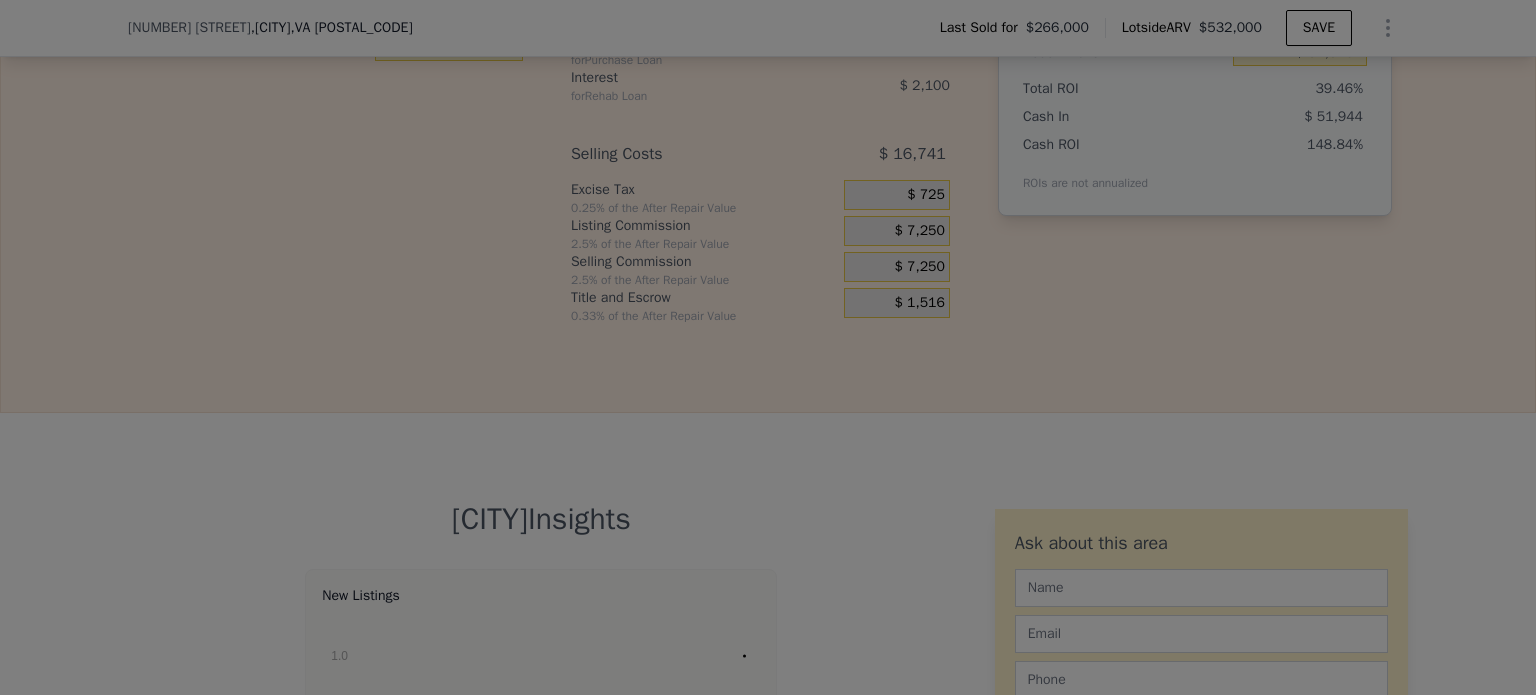 type on "$ 77,315" 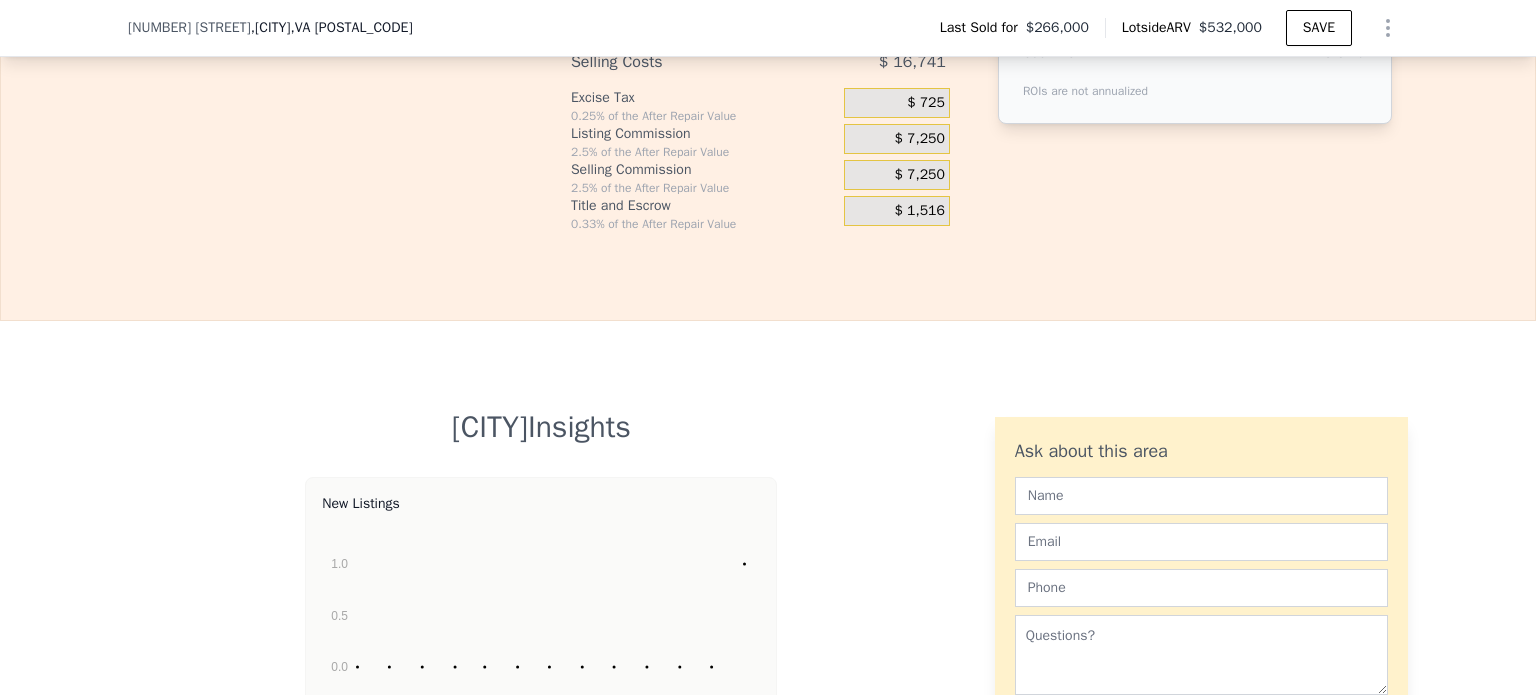 scroll, scrollTop: 3444, scrollLeft: 0, axis: vertical 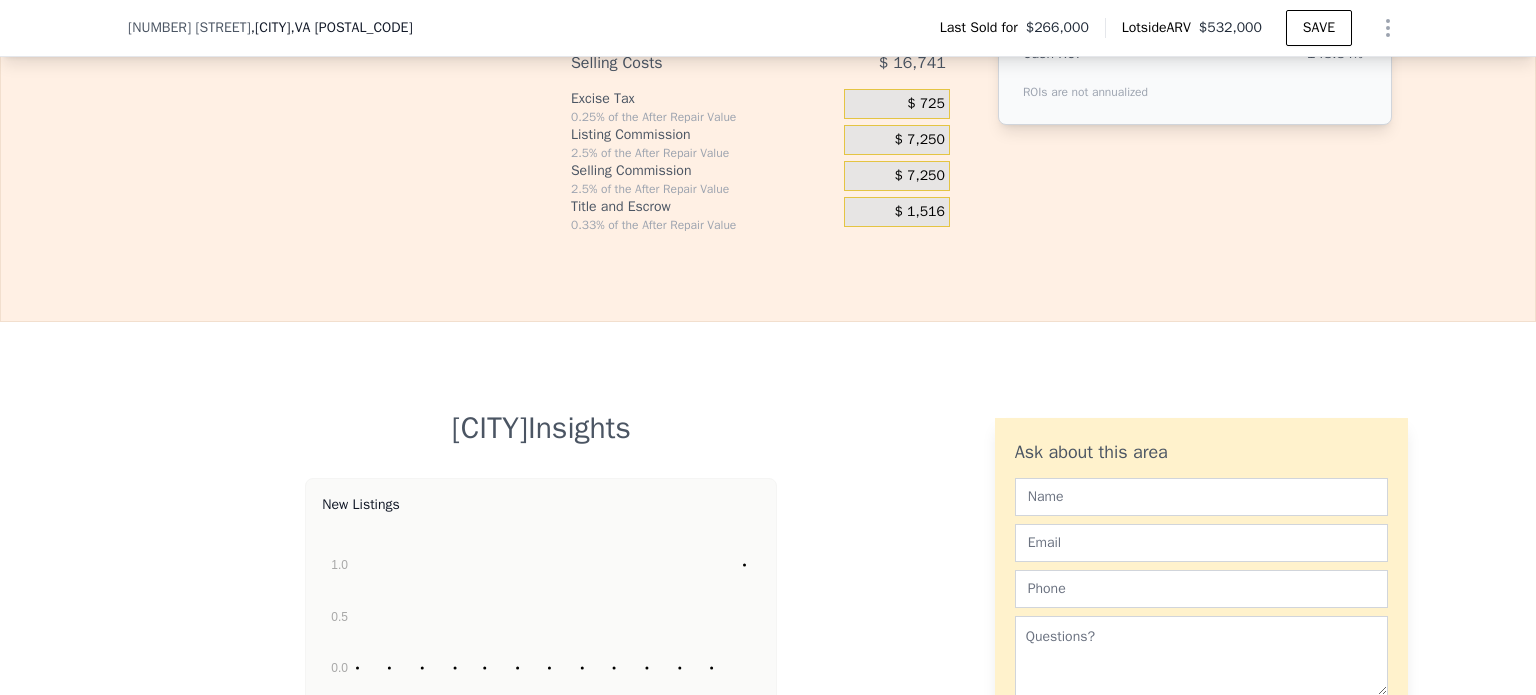 click on "$ 290,000" at bounding box center (1300, -388) 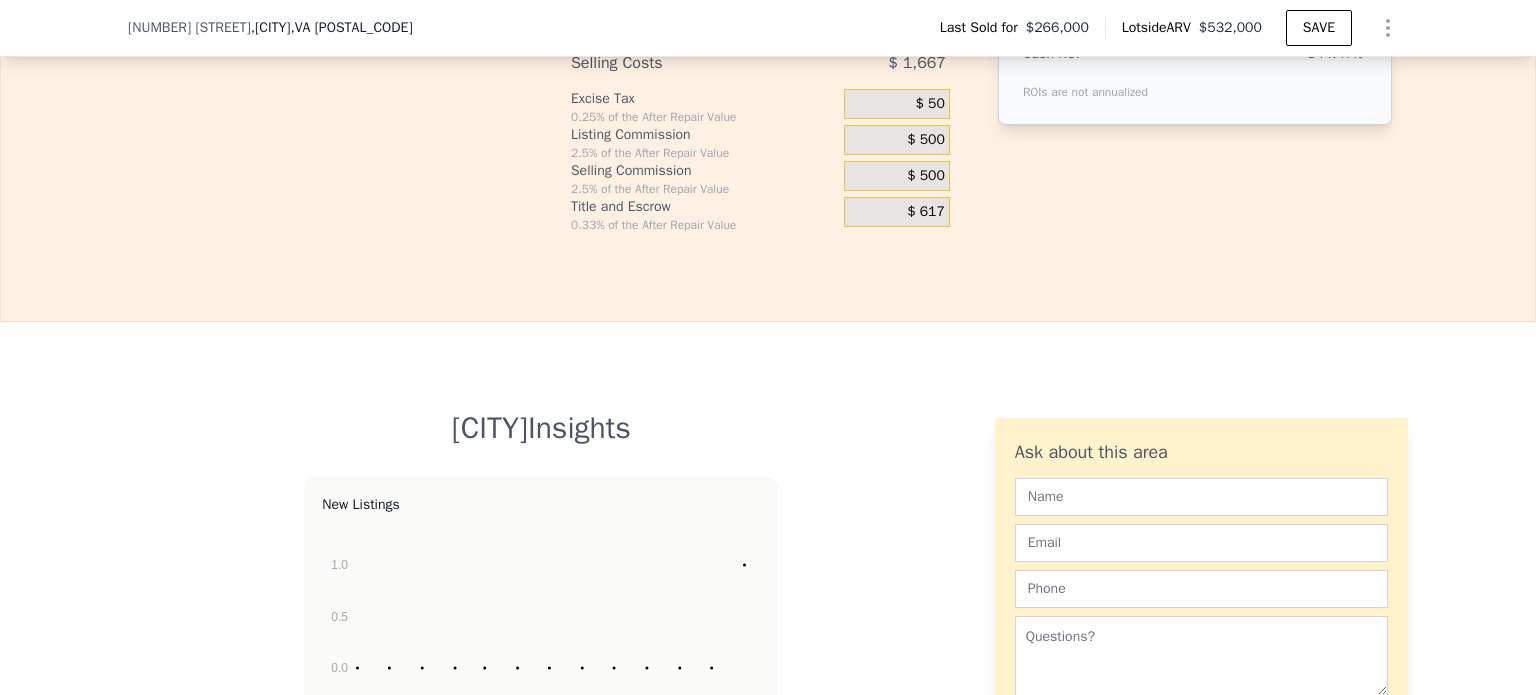 type on "-$ 177,071" 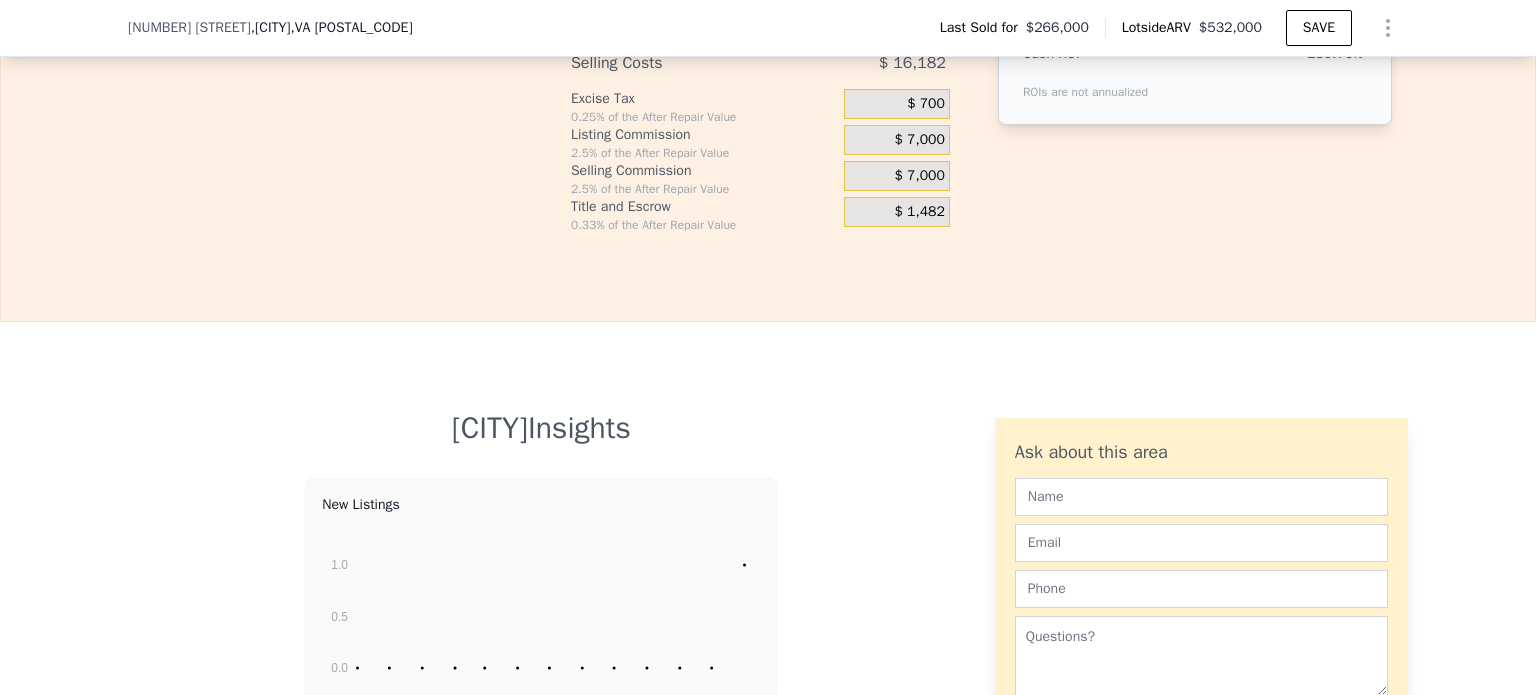 type on "$ 67,894" 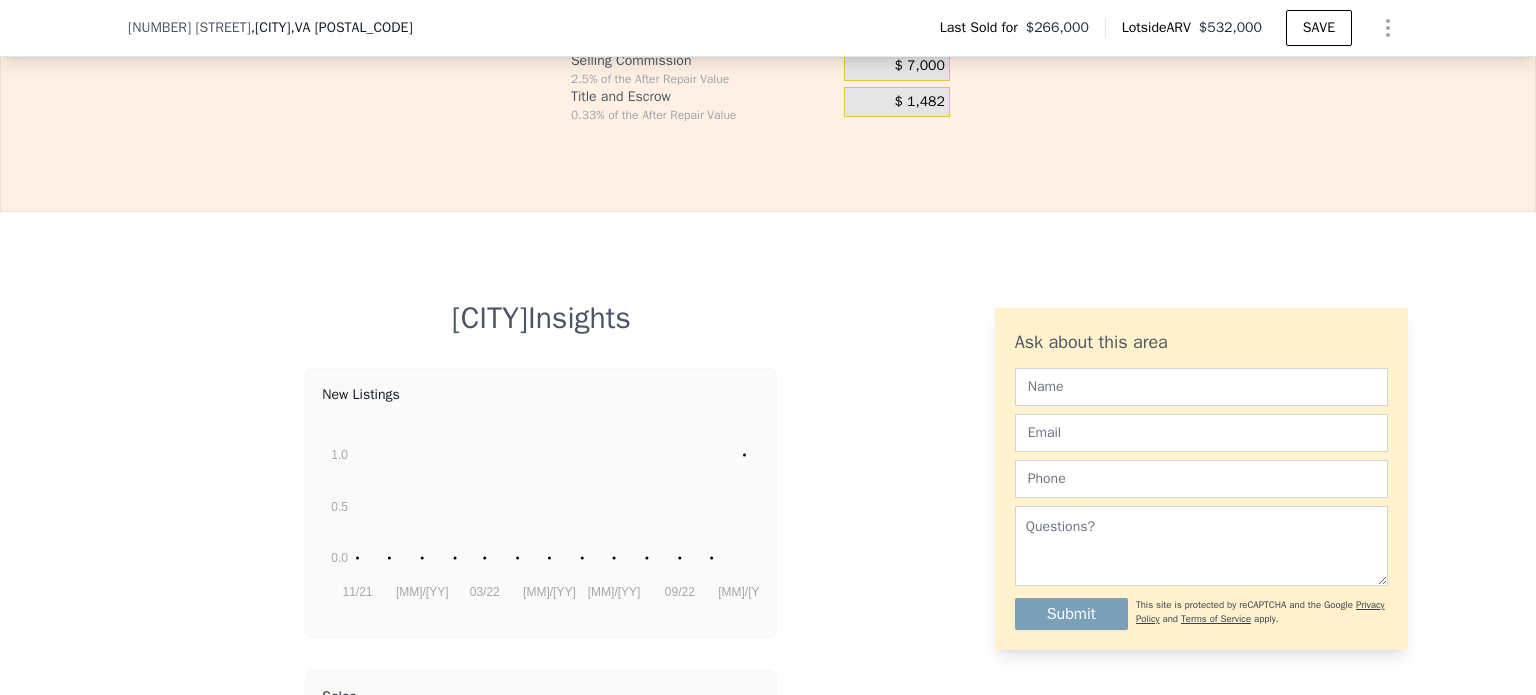 scroll, scrollTop: 3556, scrollLeft: 0, axis: vertical 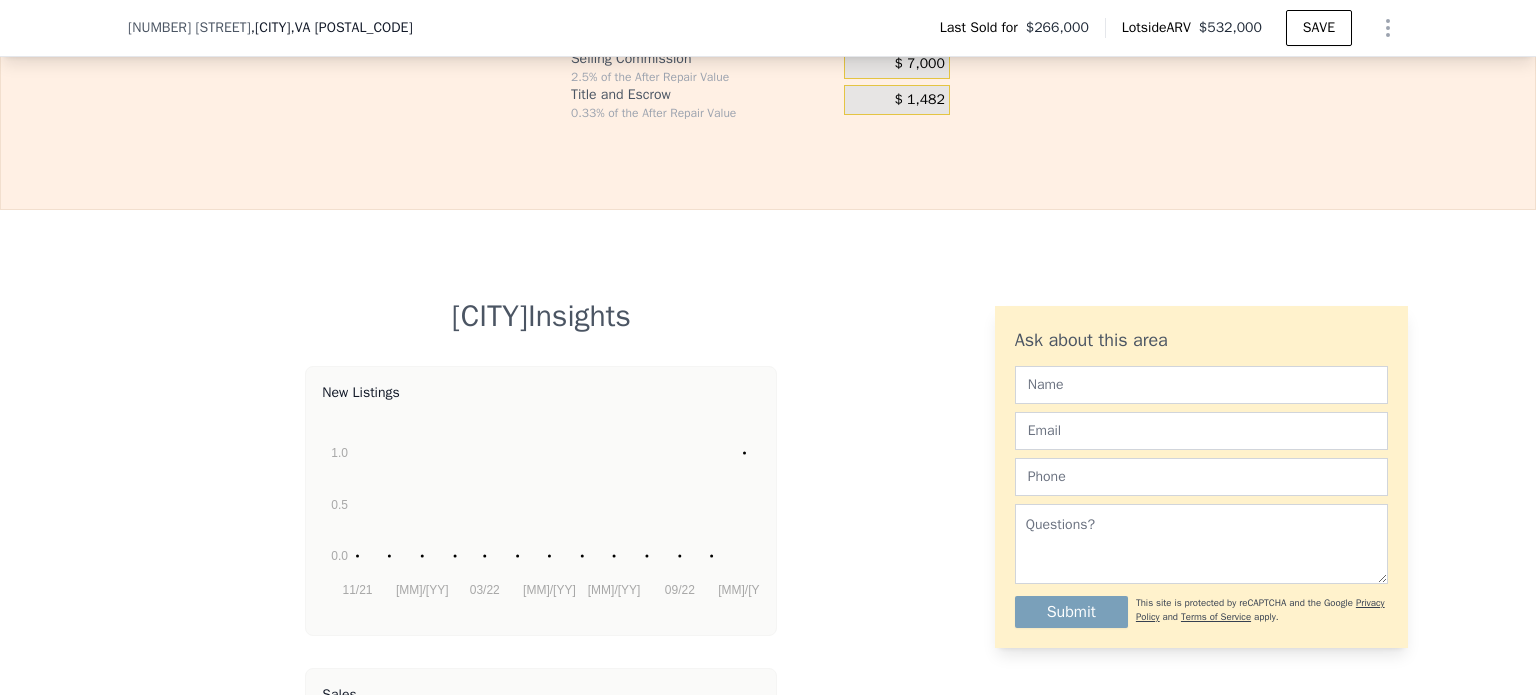 type on "$ 280,000" 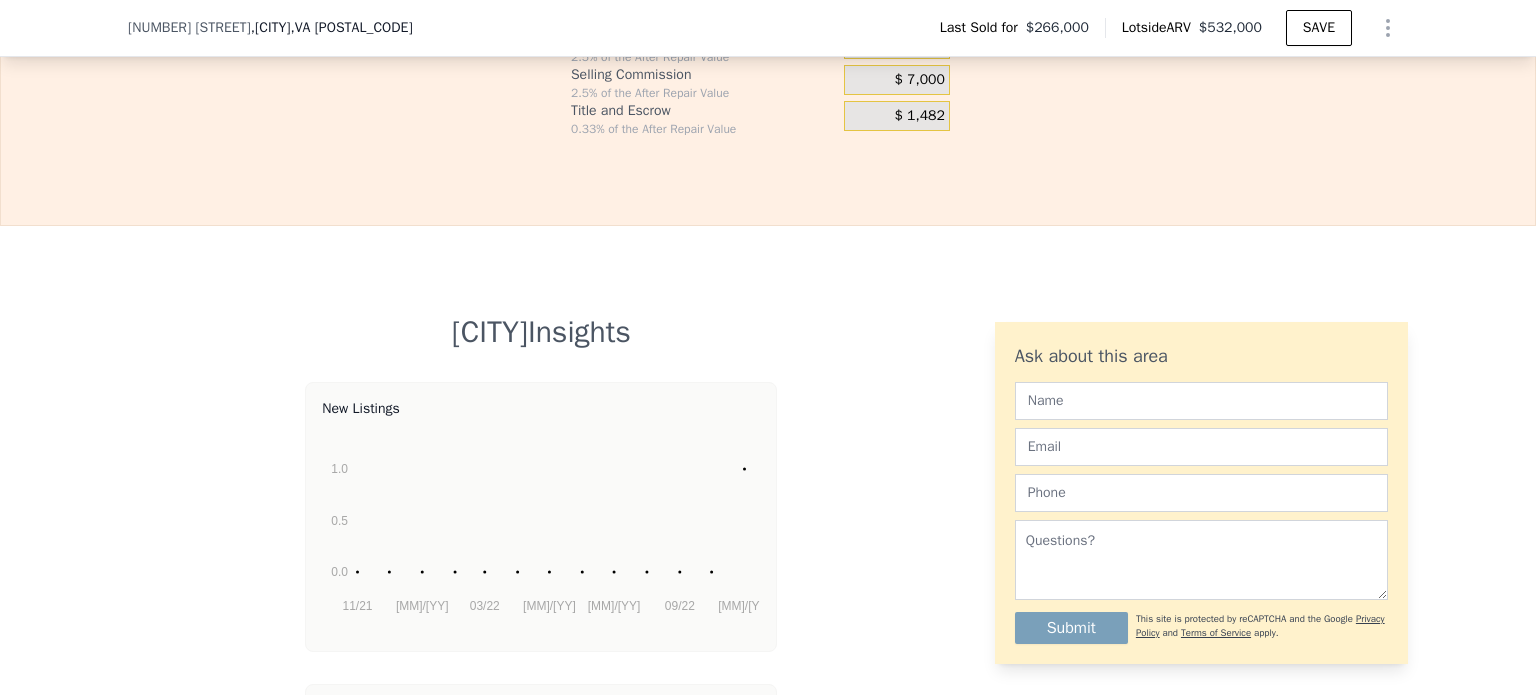 scroll, scrollTop: 3536, scrollLeft: 0, axis: vertical 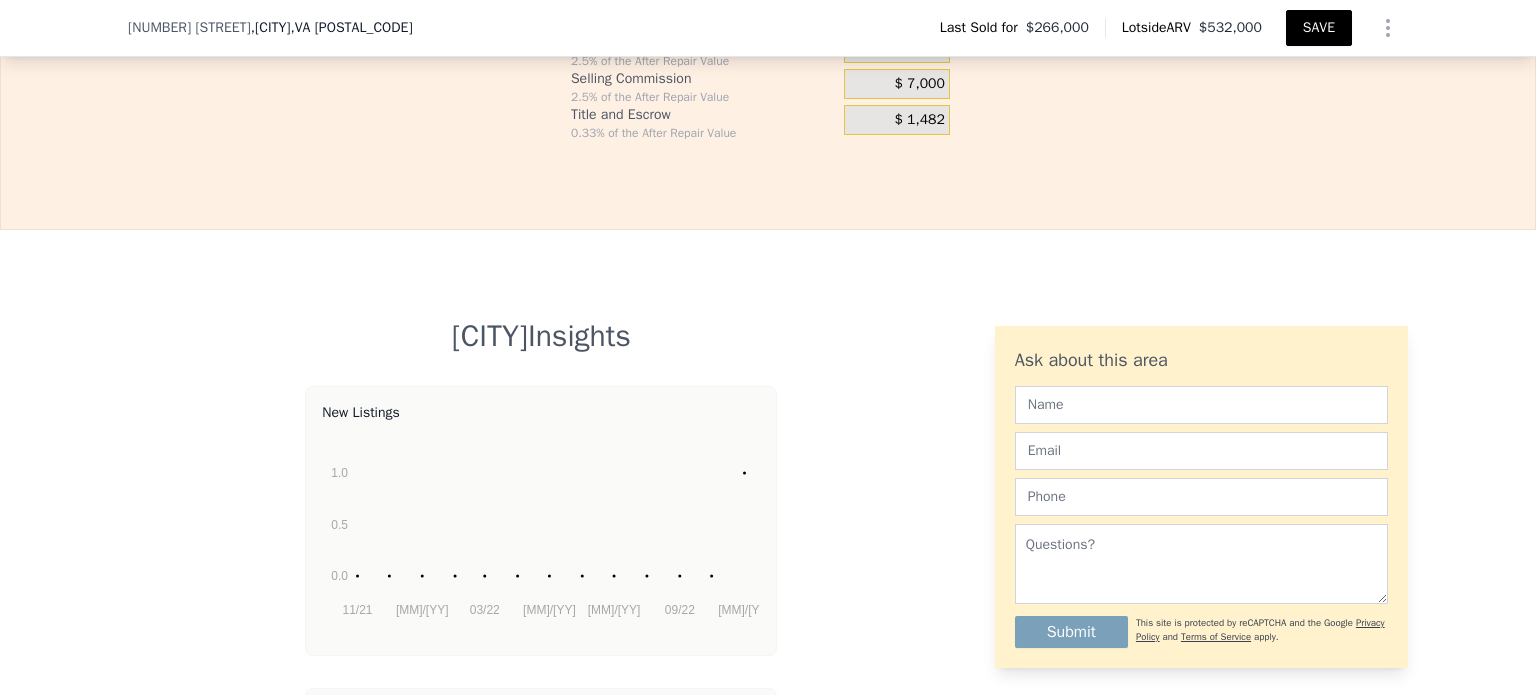 type on "$ 60,000" 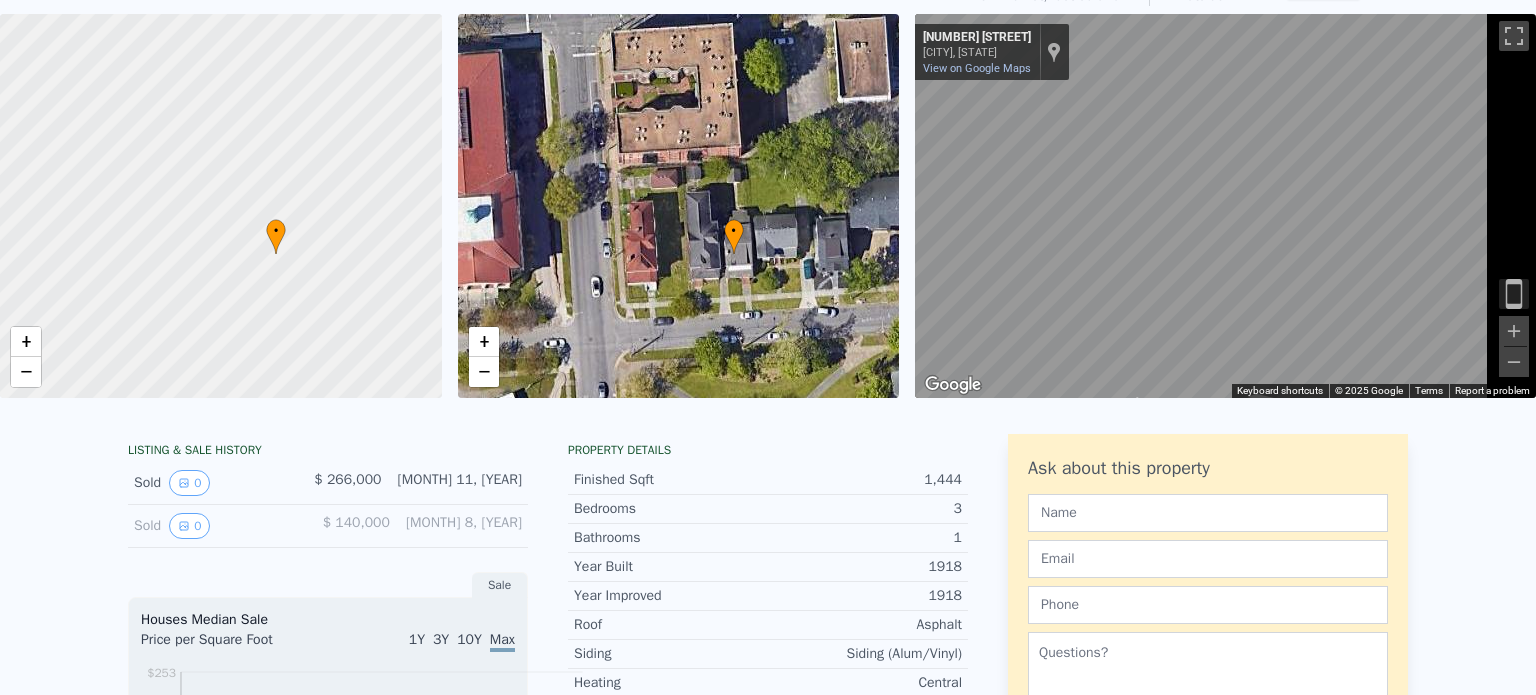 scroll, scrollTop: 0, scrollLeft: 0, axis: both 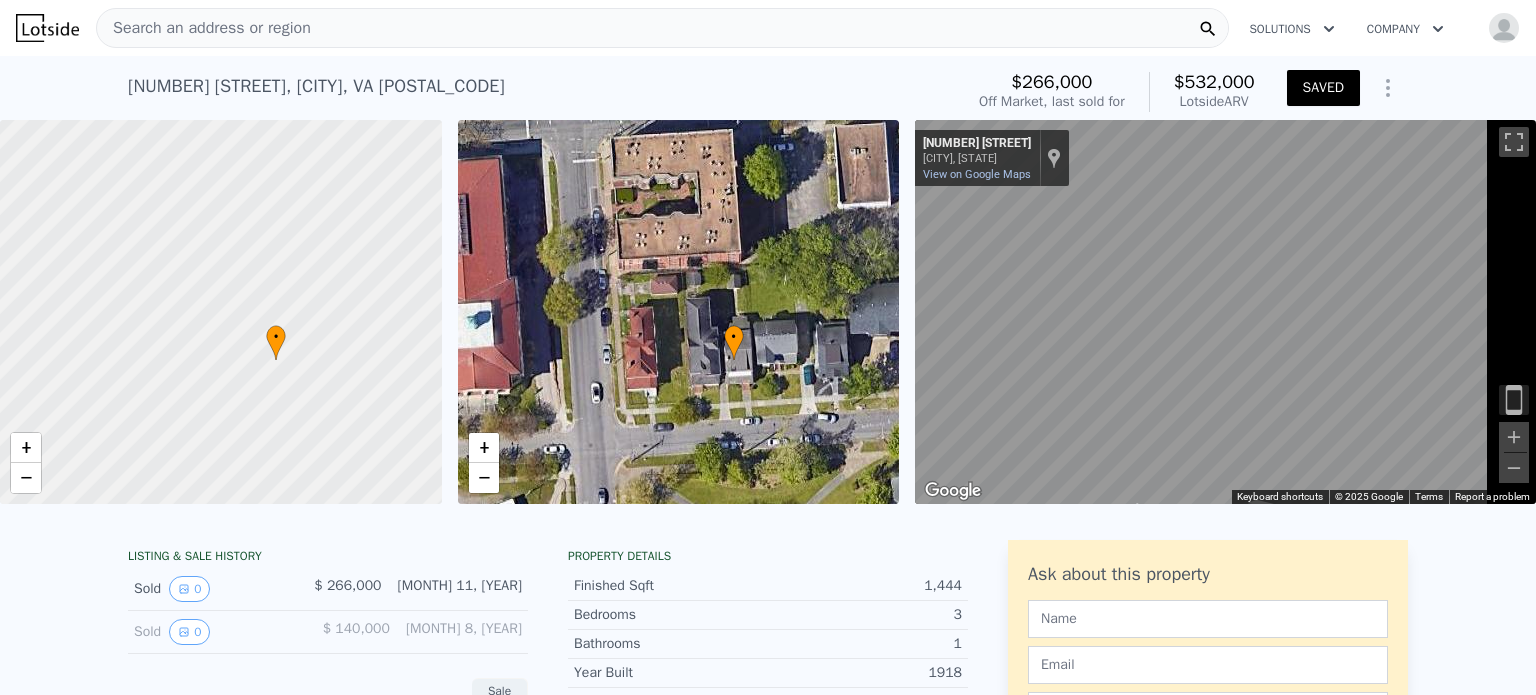 click at bounding box center [47, 28] 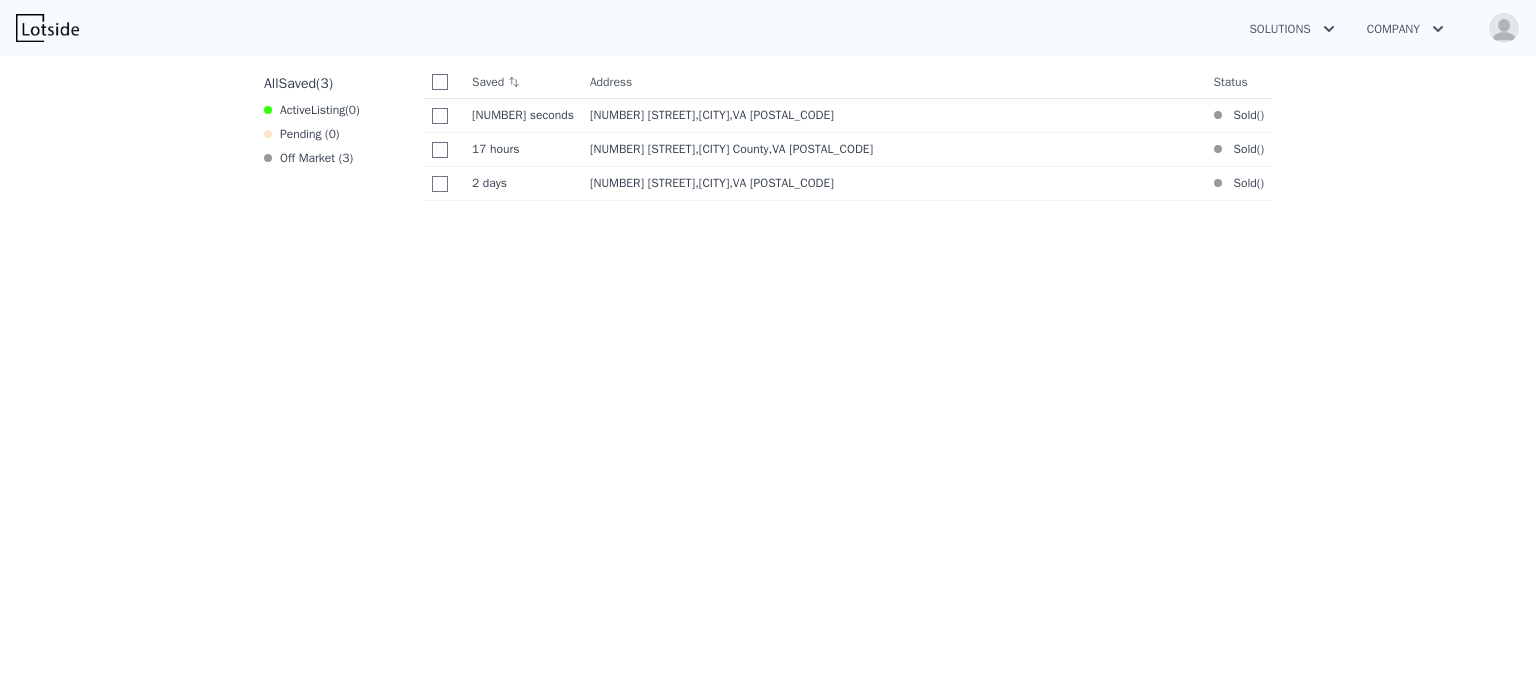 scroll, scrollTop: 897, scrollLeft: 0, axis: vertical 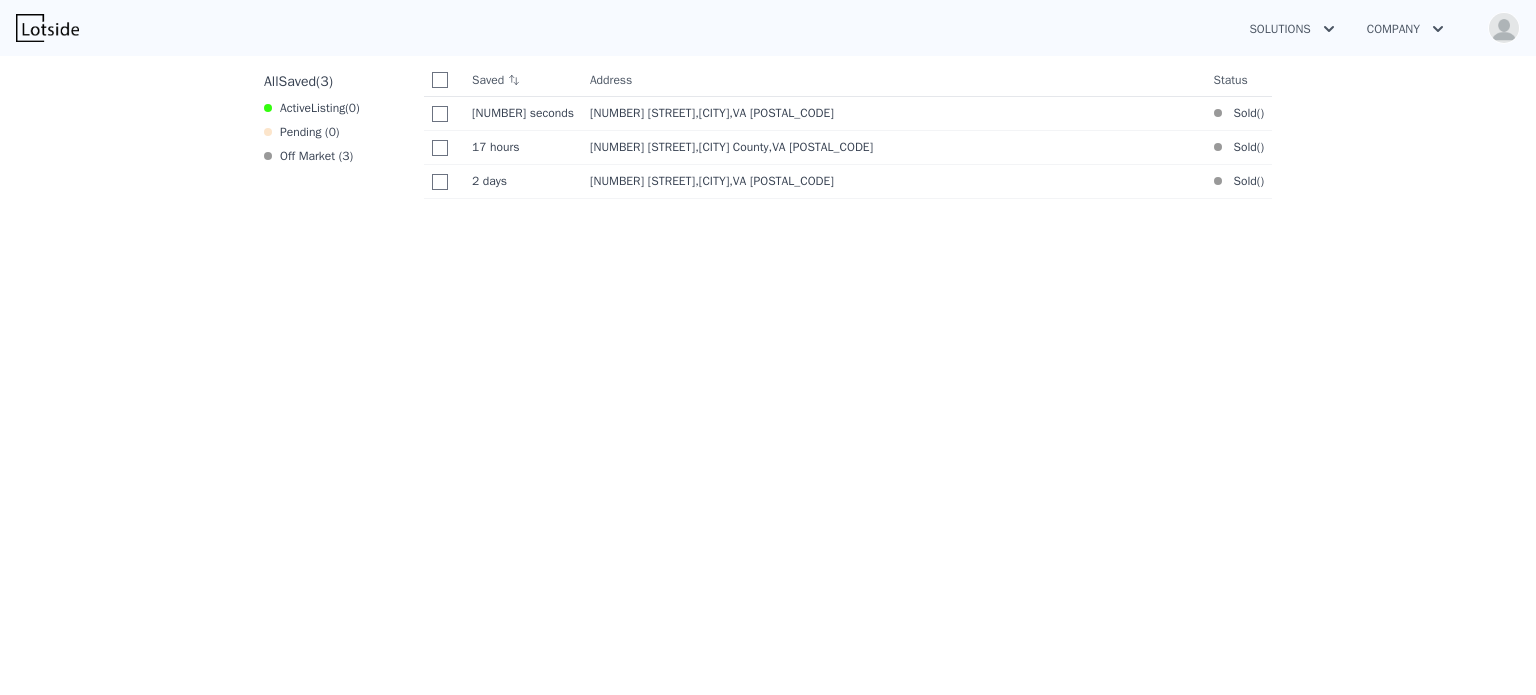 click on "Saved Address Address/Status Status 11 seconds 11s [NUMBER] [STREET] ,  [CITY] ,  [STATE]   Sold  ( ) 17 hours 17h [NUMBER] [STREET] ,  [CITY] County ,  [STATE]   Sold  ( ) 2 days 2d [NUMBER] [STREET] ,  [CITY] ,  [STATE]   Sold  ( )" at bounding box center [848, 411] 